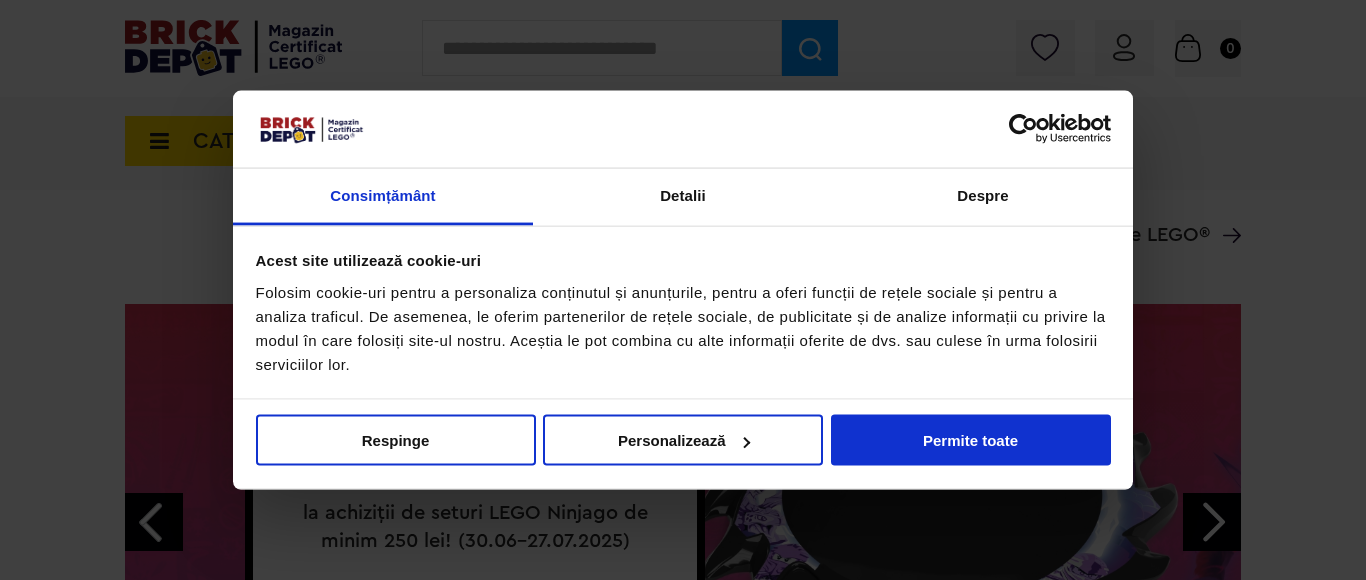 scroll, scrollTop: 200, scrollLeft: 0, axis: vertical 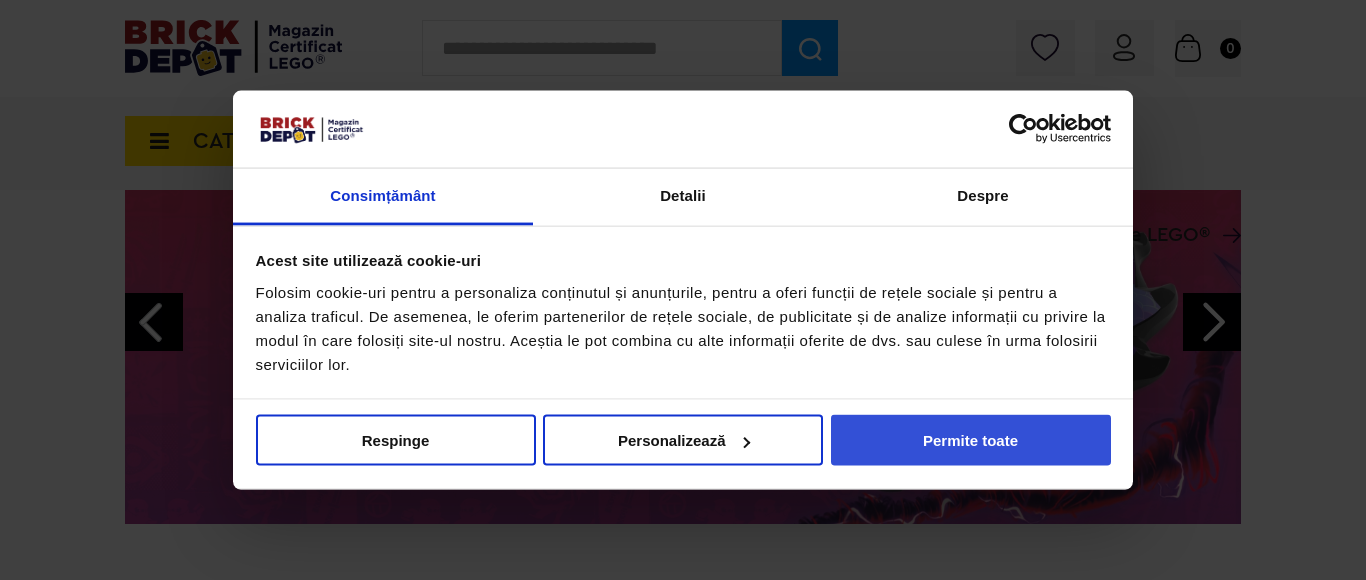 click on "Permite toate" at bounding box center (971, 440) 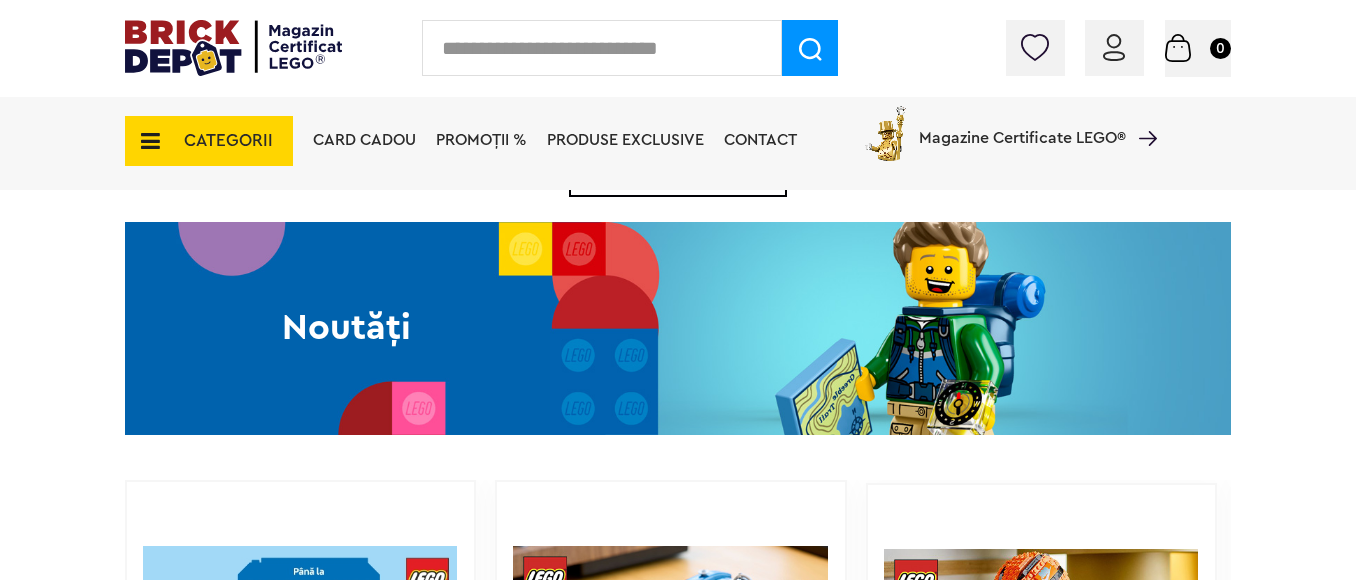 scroll, scrollTop: 1100, scrollLeft: 0, axis: vertical 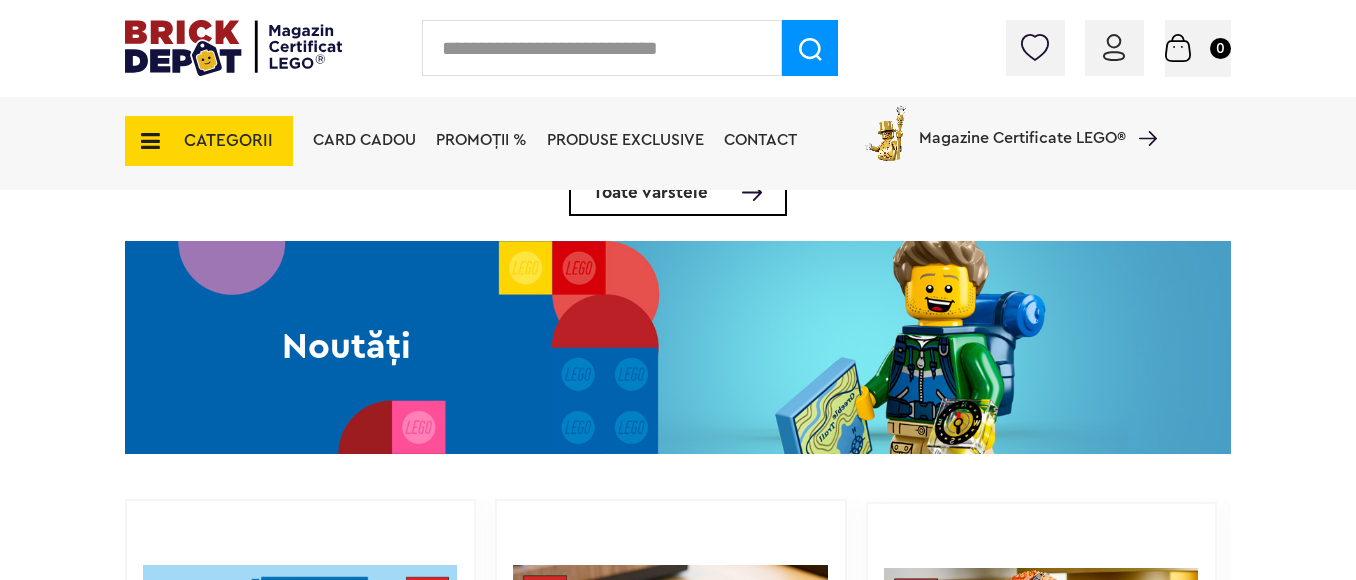 click on "Noutăți" at bounding box center (346, 347) 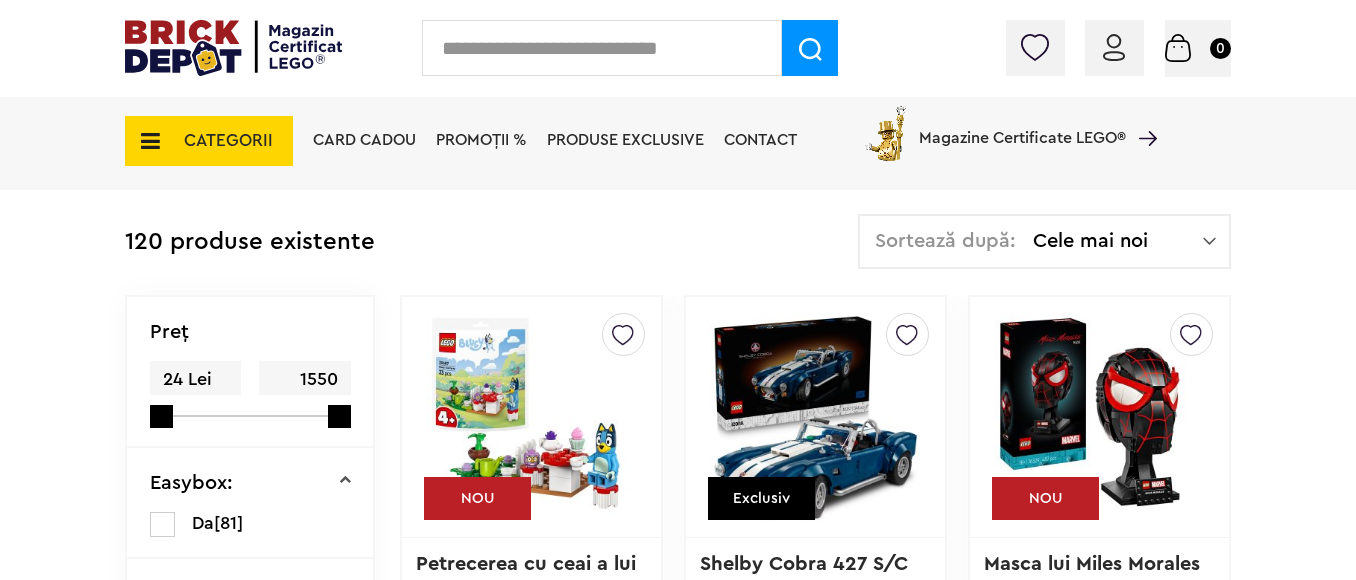 scroll, scrollTop: 0, scrollLeft: 0, axis: both 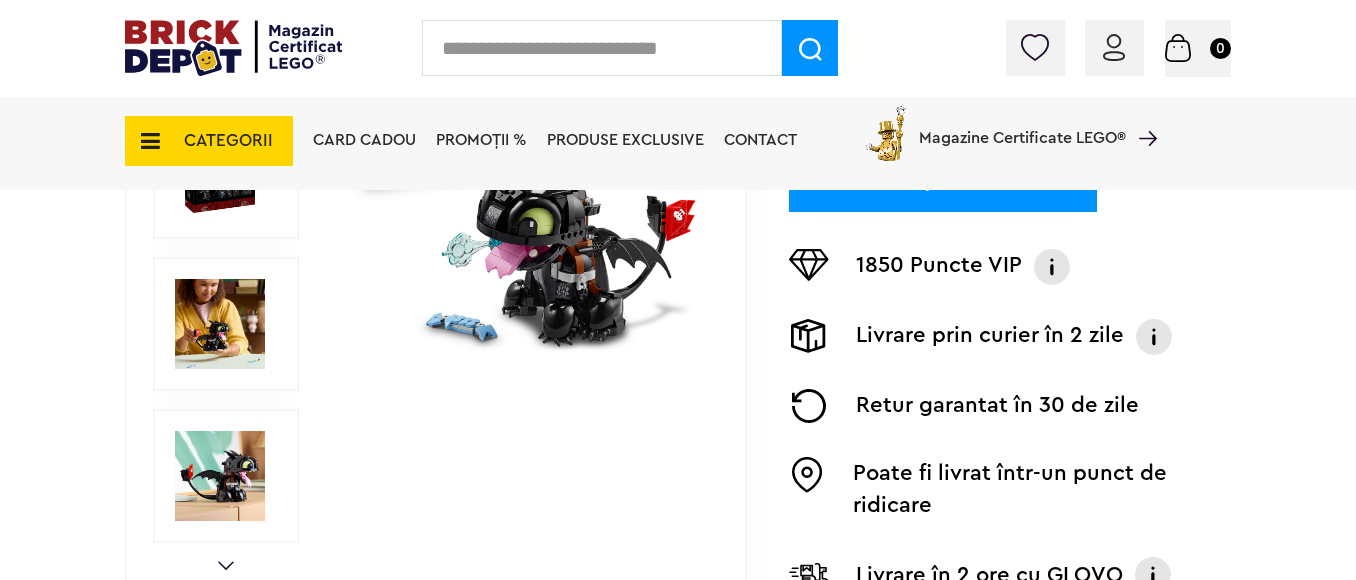 click at bounding box center [220, 324] 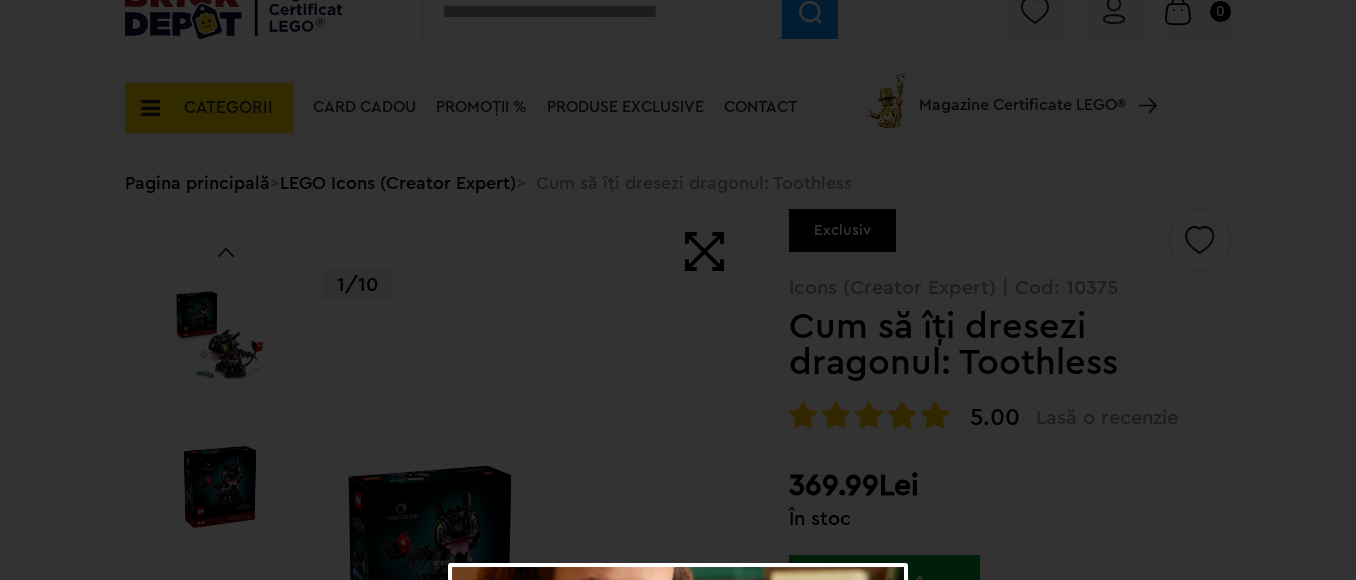 scroll, scrollTop: 0, scrollLeft: 0, axis: both 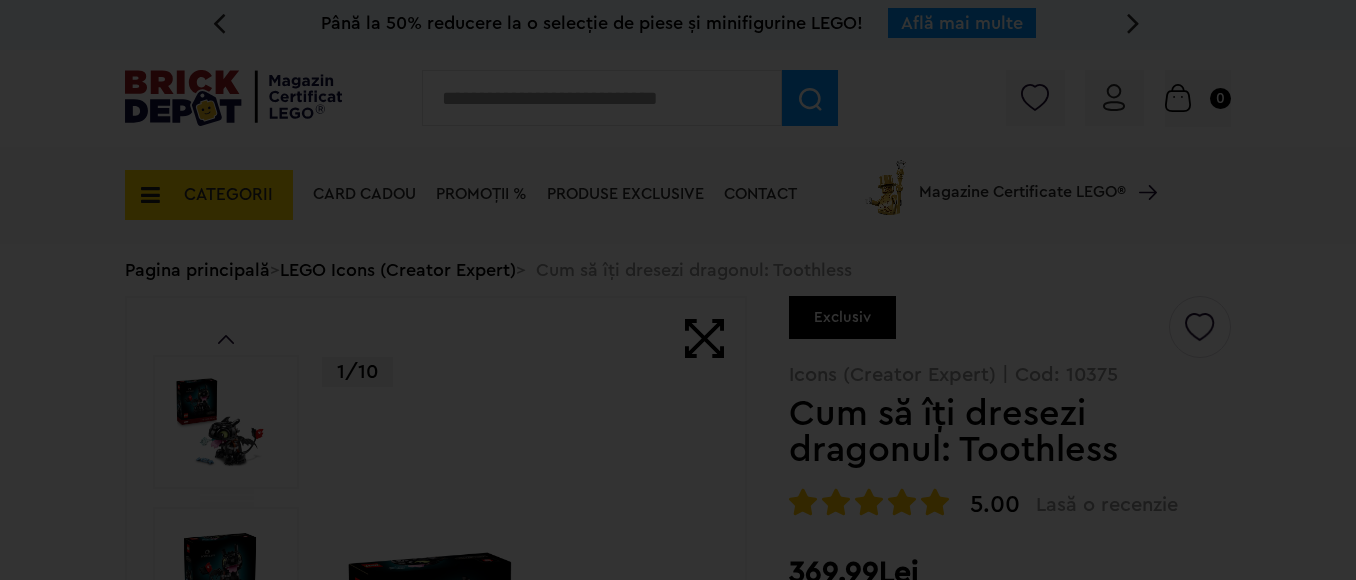 click at bounding box center [678, 2700] 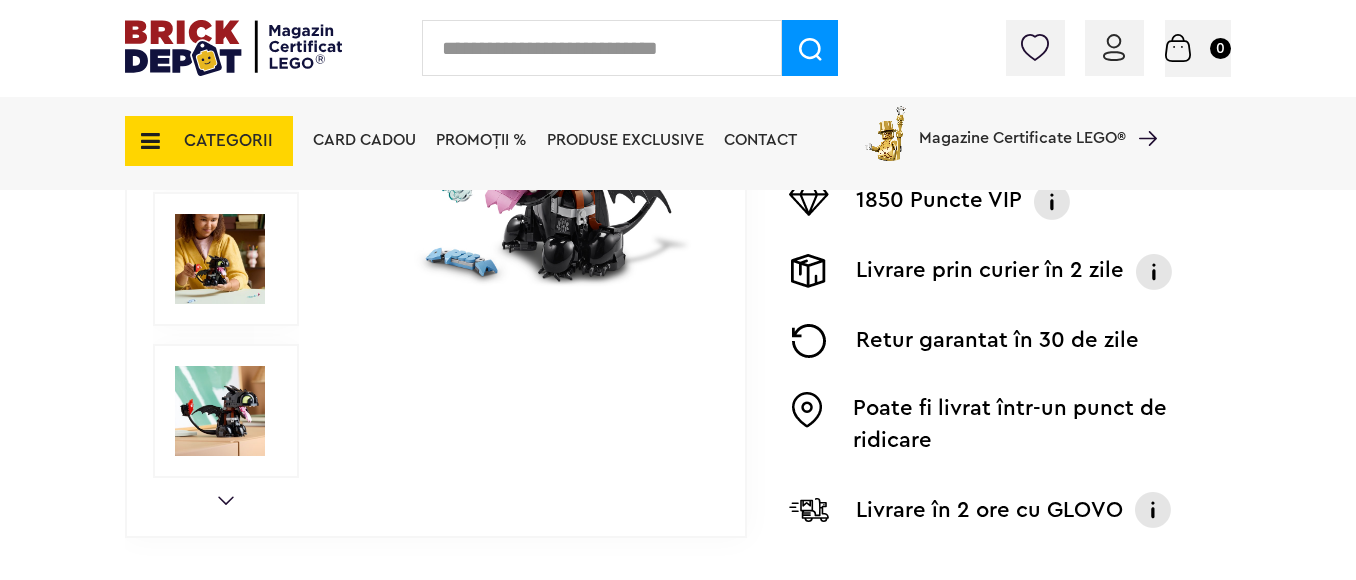 scroll, scrollTop: 800, scrollLeft: 0, axis: vertical 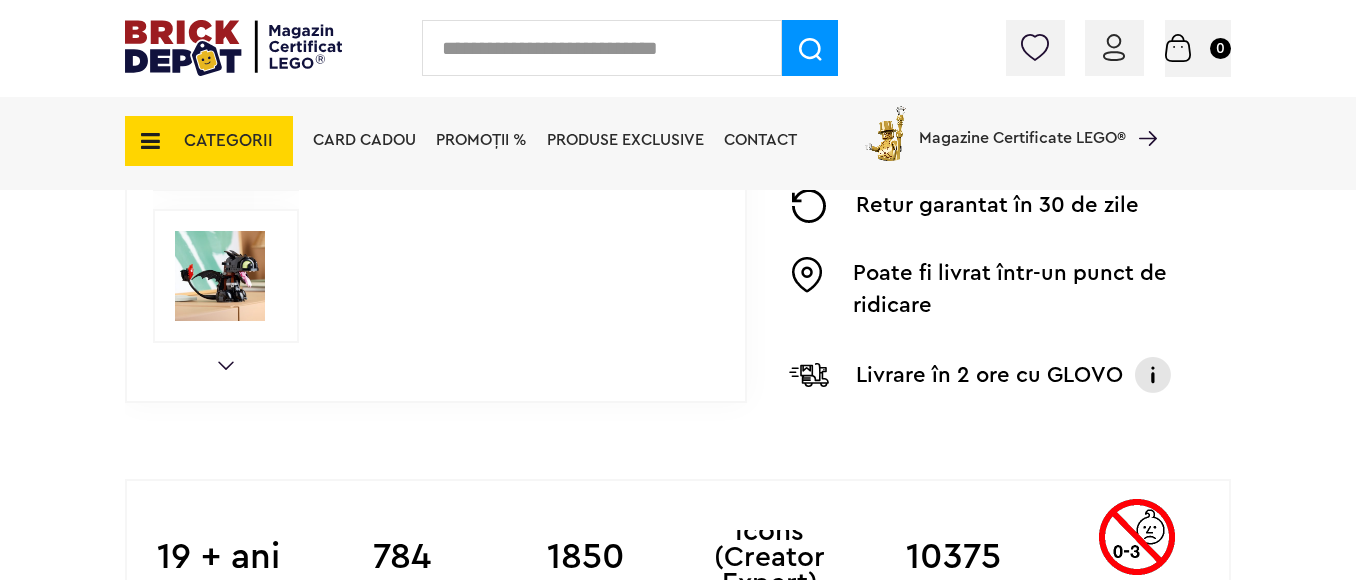 click on "Next" at bounding box center [226, 365] 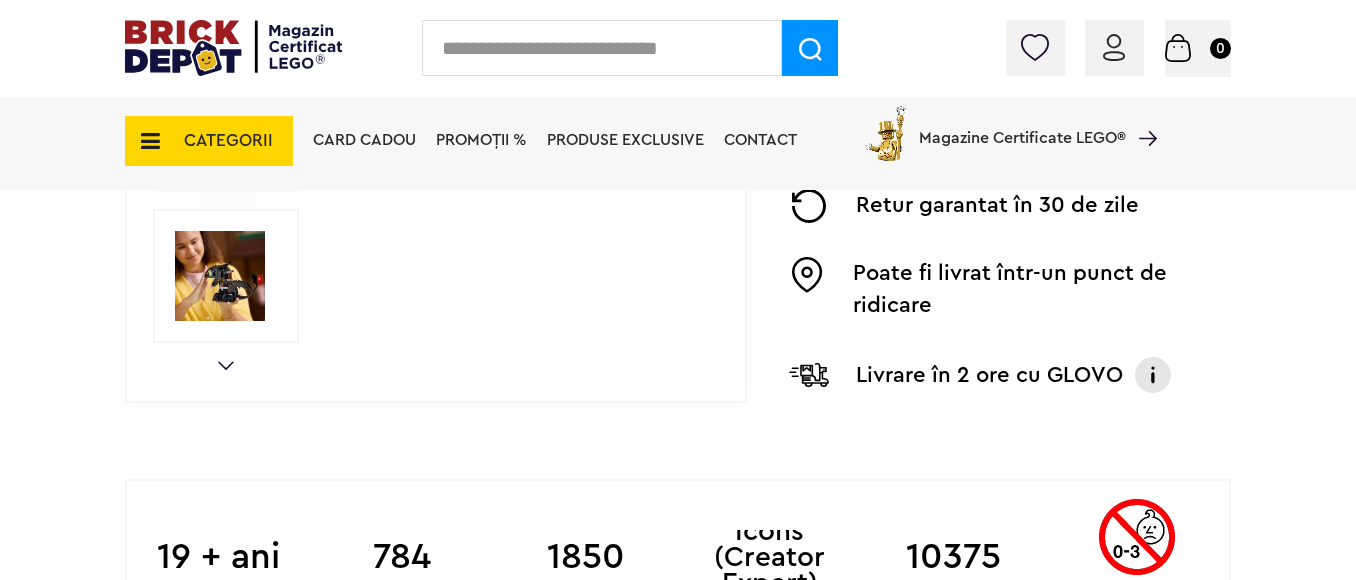 click on "Next" at bounding box center (226, 365) 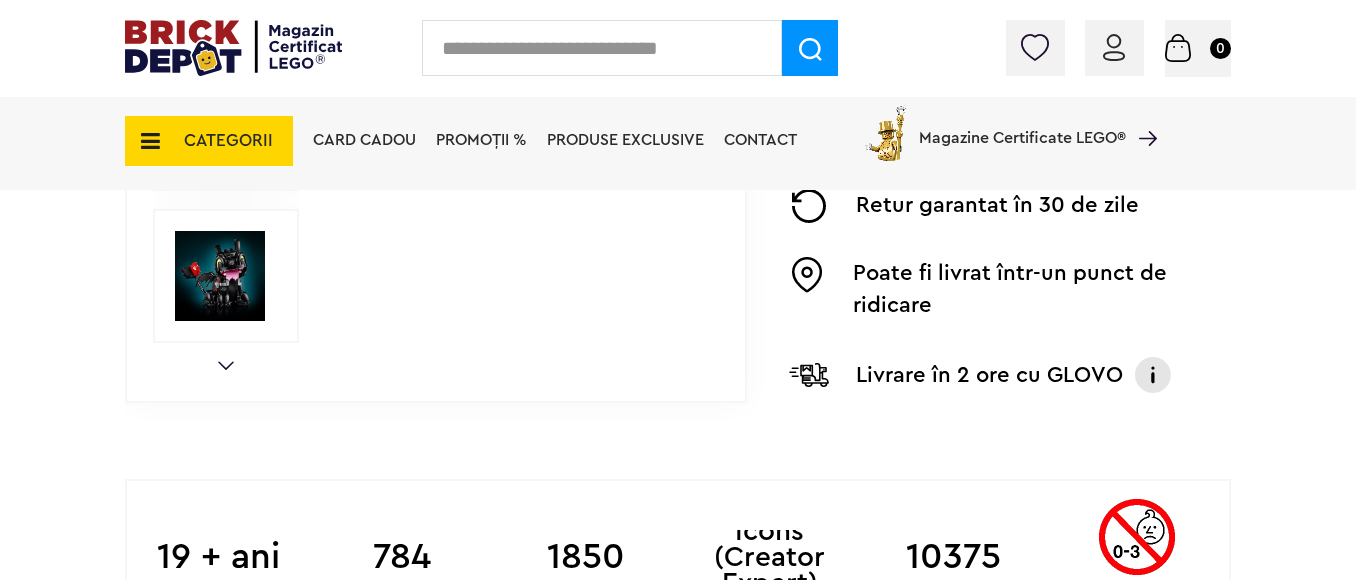 click on "Next" at bounding box center [226, 365] 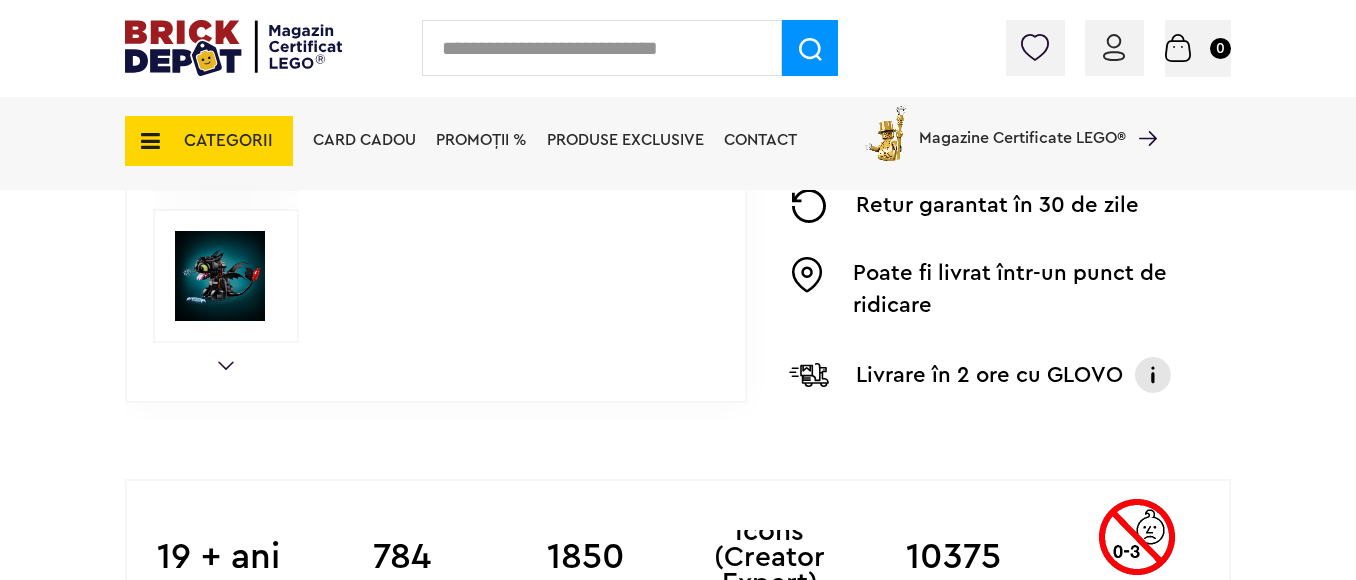 click on "Next" at bounding box center [226, 365] 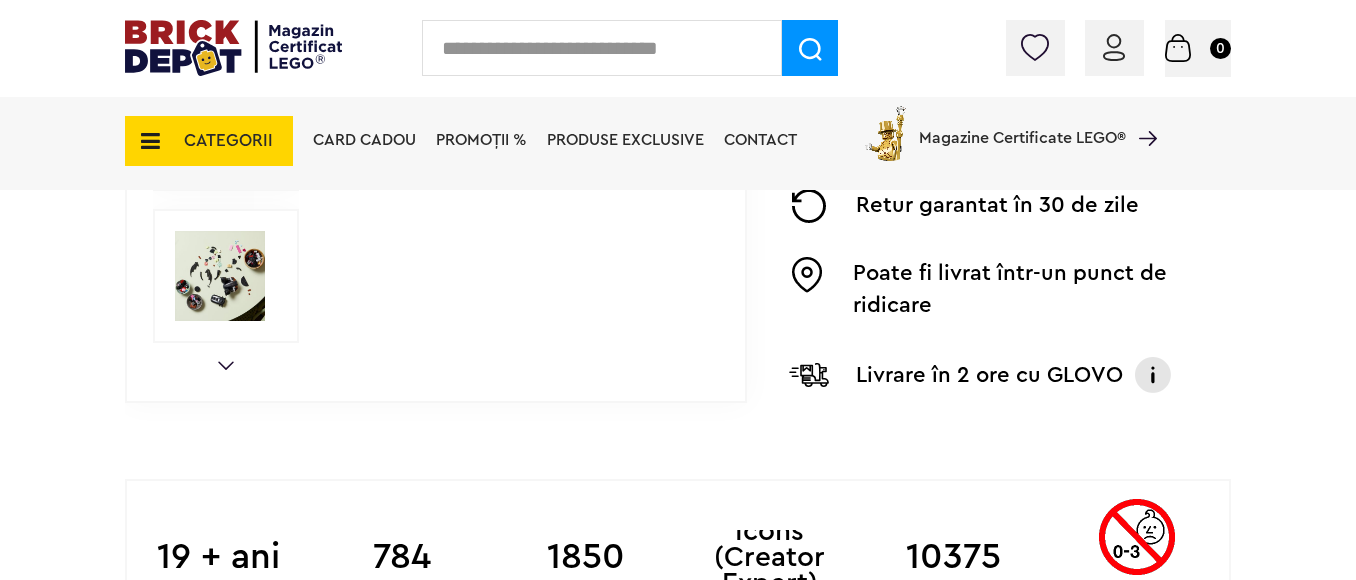 click on "Next" at bounding box center [226, 365] 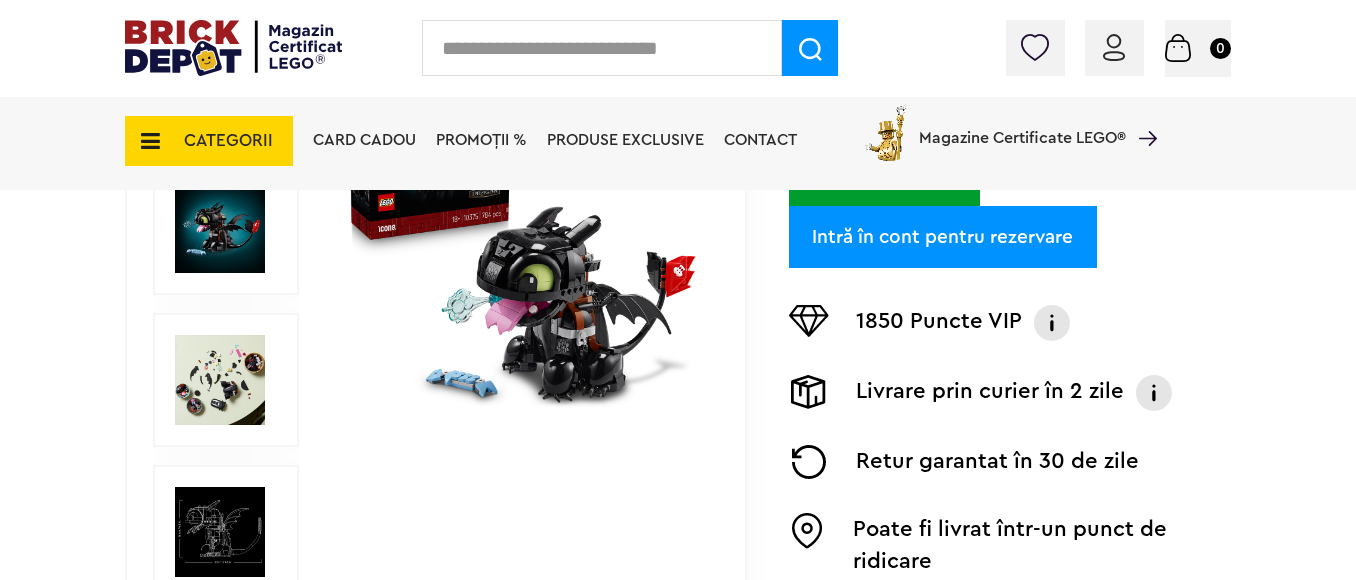 scroll, scrollTop: 200, scrollLeft: 0, axis: vertical 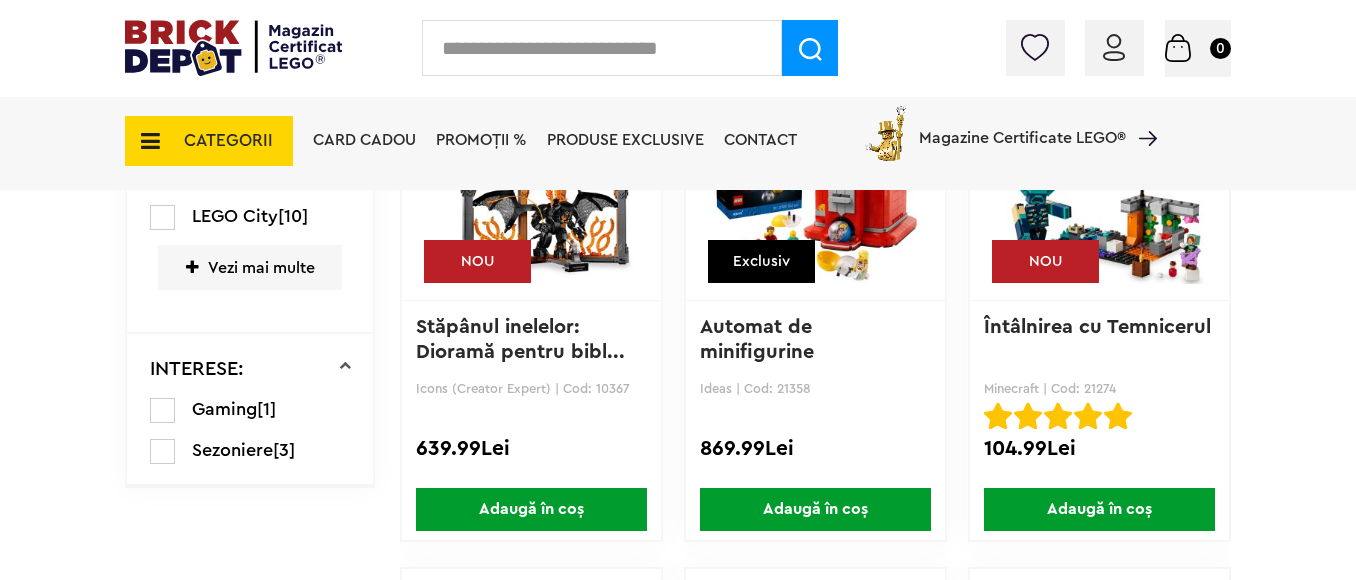 click on "Vezi mai multe" at bounding box center (250, 267) 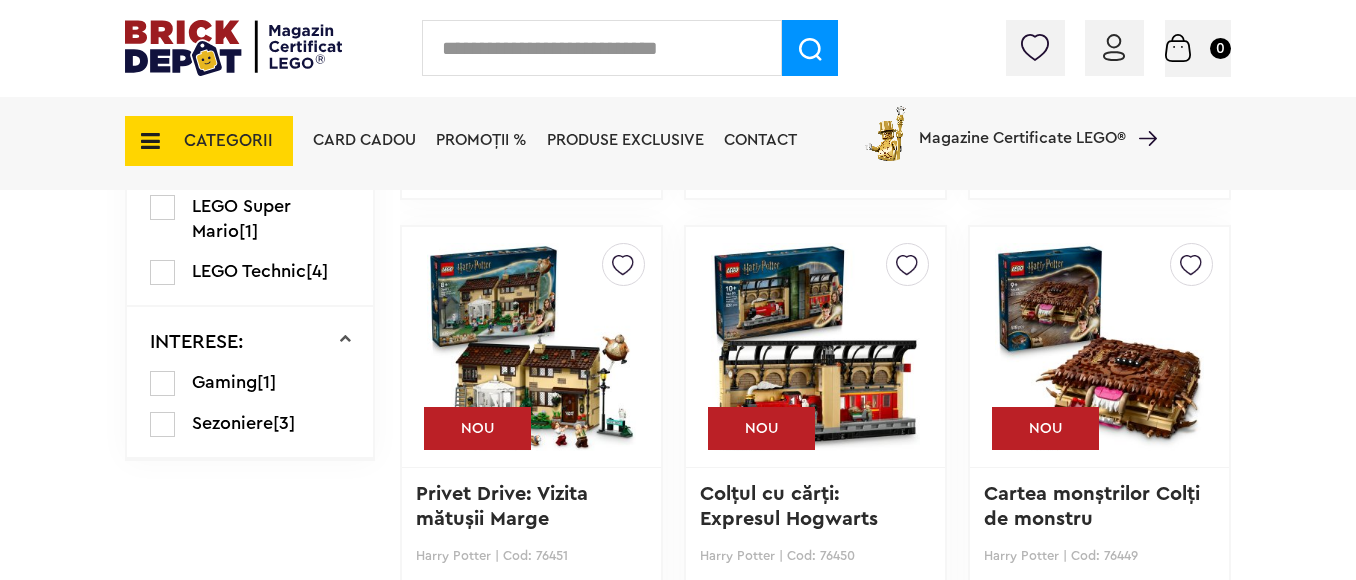 scroll, scrollTop: 2605, scrollLeft: 0, axis: vertical 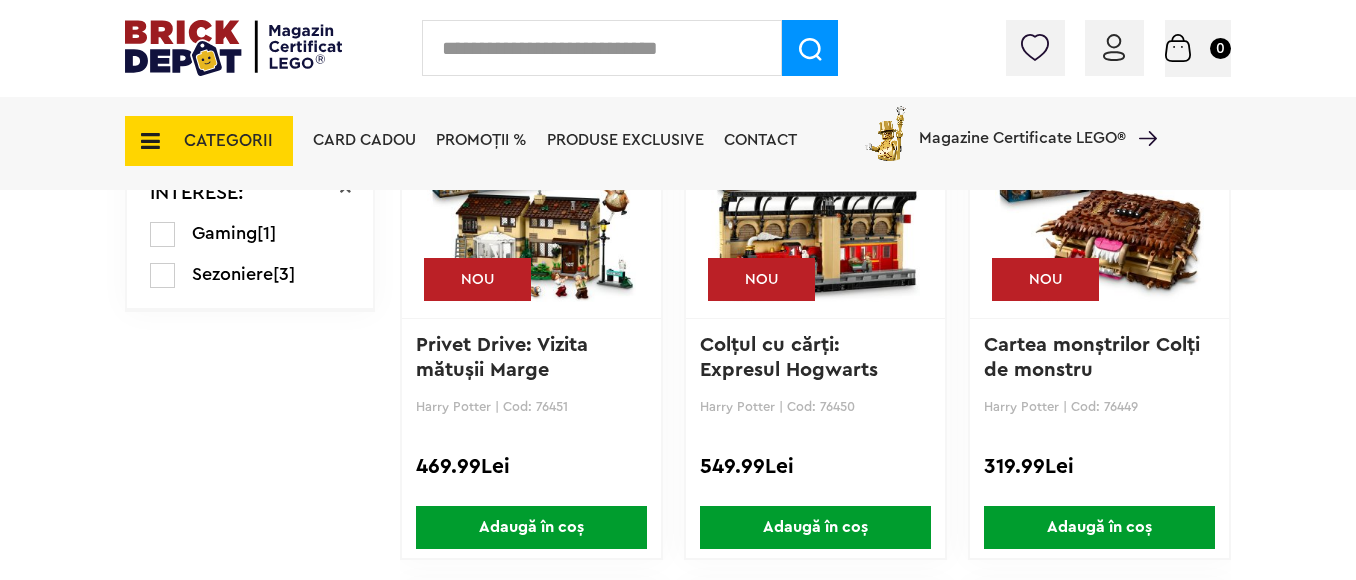 click on "LEGO Ninjago" at bounding box center (250, -131) 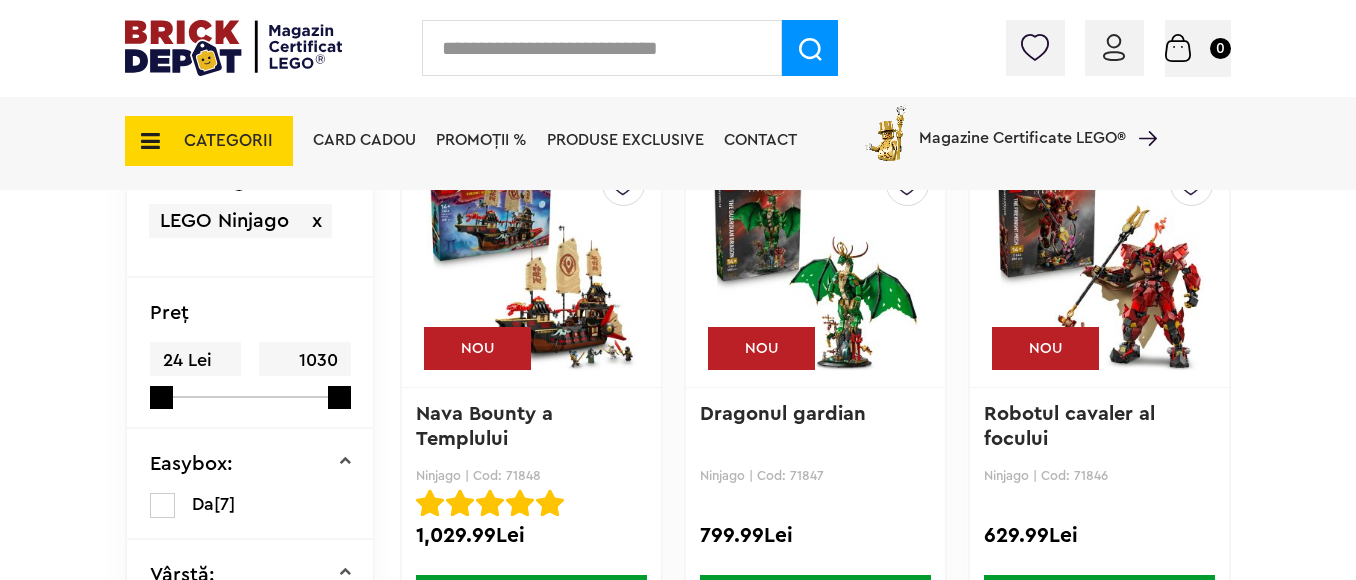 scroll, scrollTop: 500, scrollLeft: 0, axis: vertical 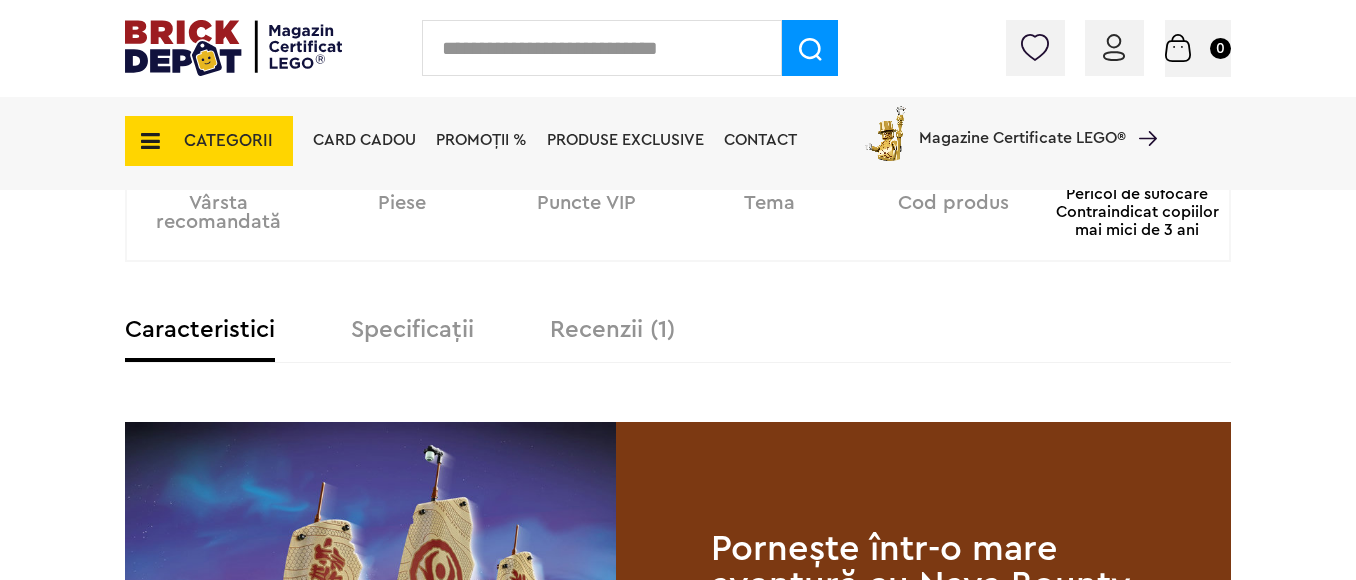 click on "Recenzii (1)" at bounding box center (612, 330) 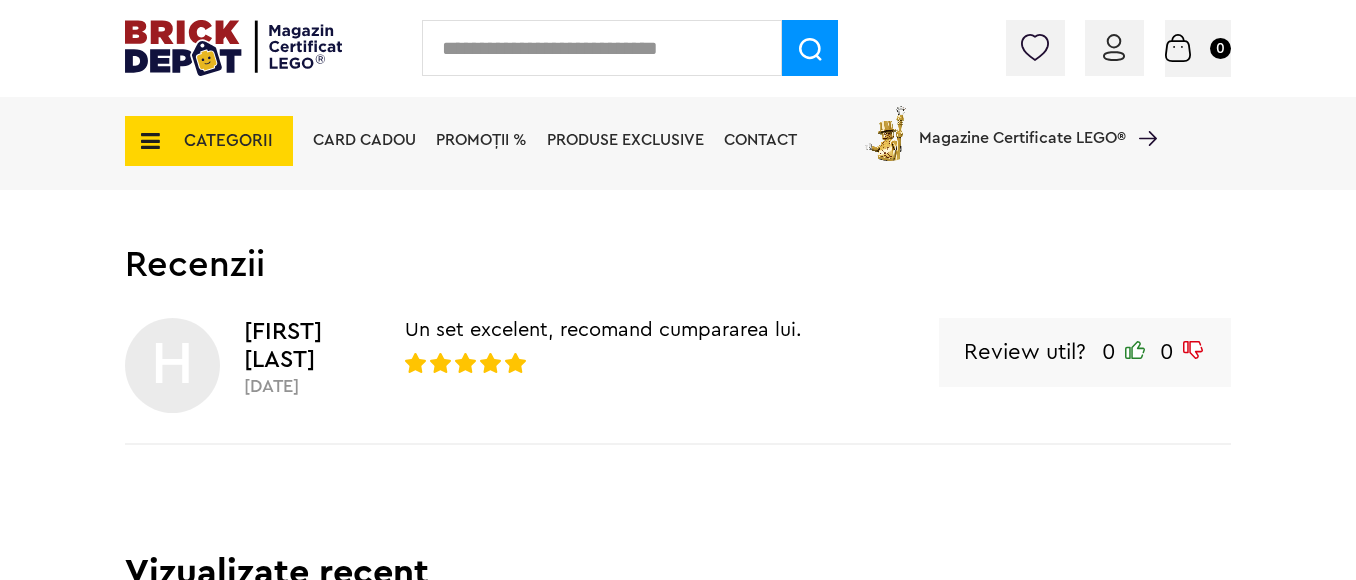 scroll, scrollTop: 1700, scrollLeft: 0, axis: vertical 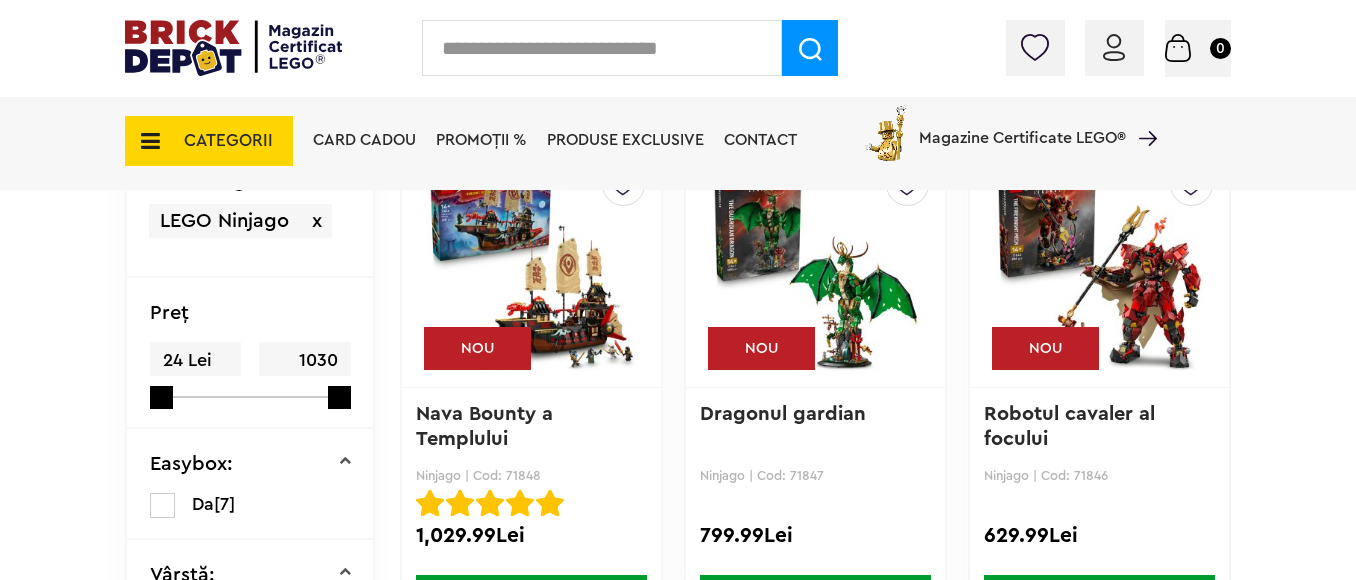 click on "Card Cadou    PROMOȚII %    Produse exclusive    Contact    Magazine Certificate LEGO®" at bounding box center (730, 142) 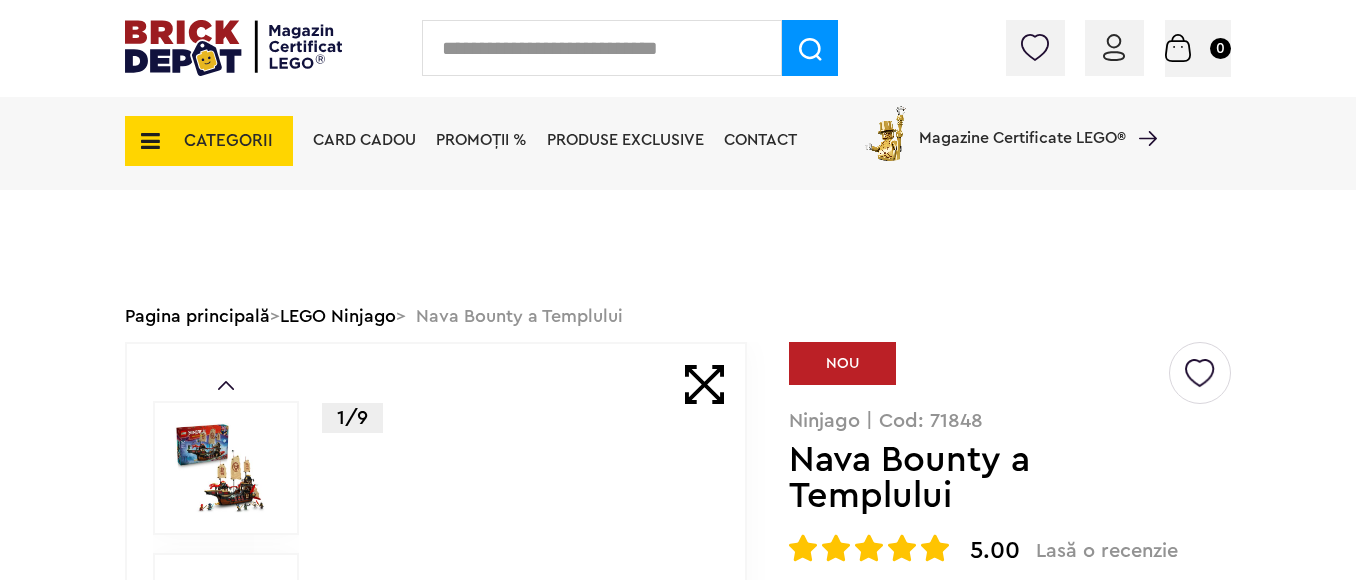 scroll, scrollTop: 100, scrollLeft: 0, axis: vertical 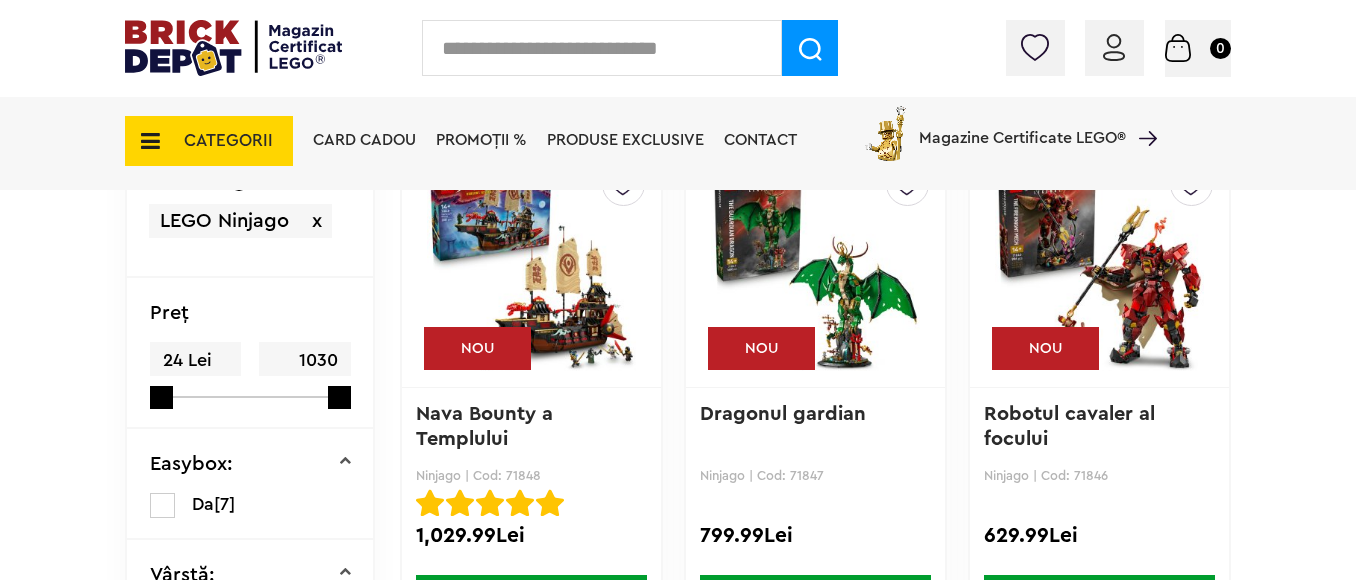 click at bounding box center [815, 267] 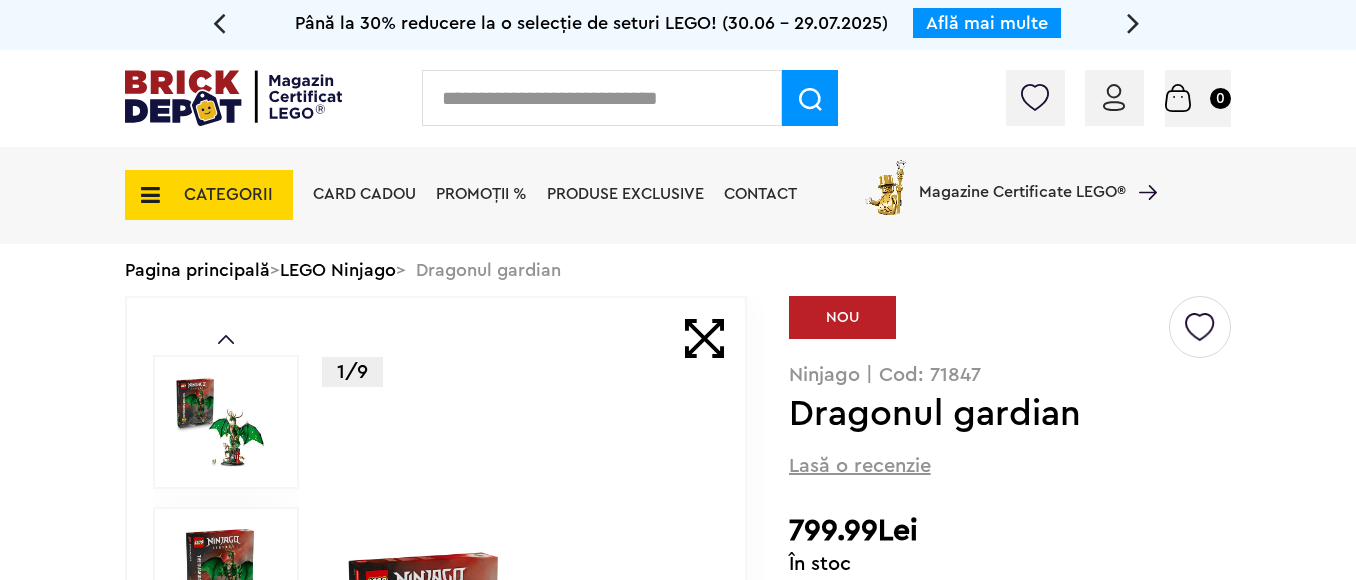 scroll, scrollTop: 0, scrollLeft: 0, axis: both 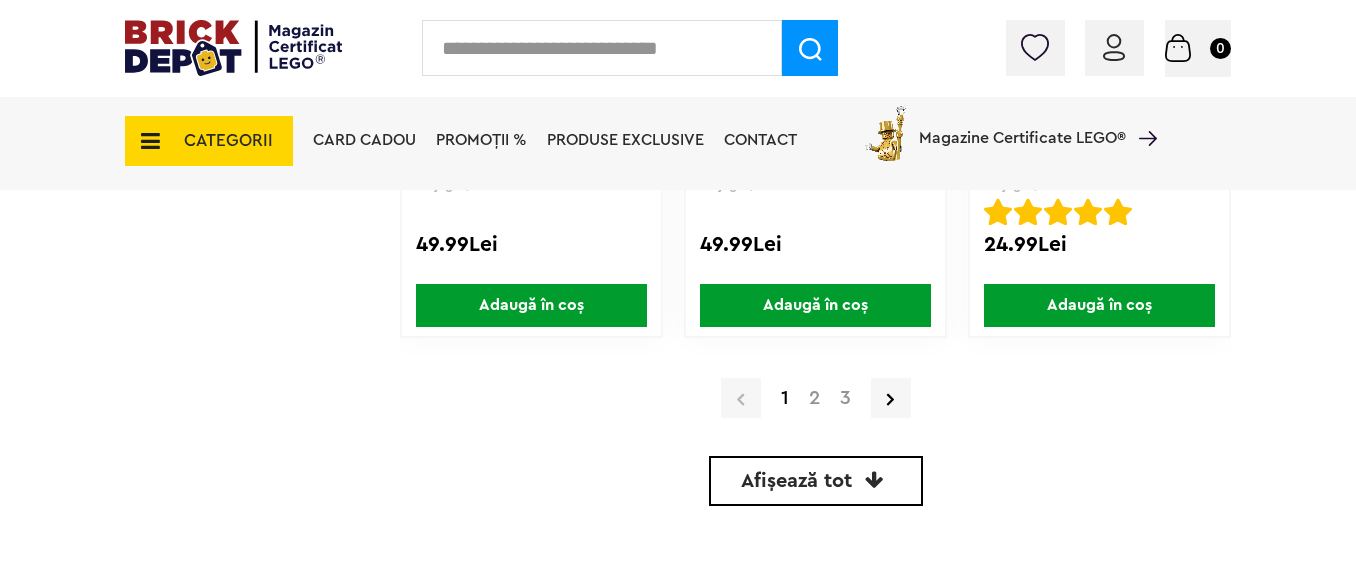 click on "2" at bounding box center (814, 398) 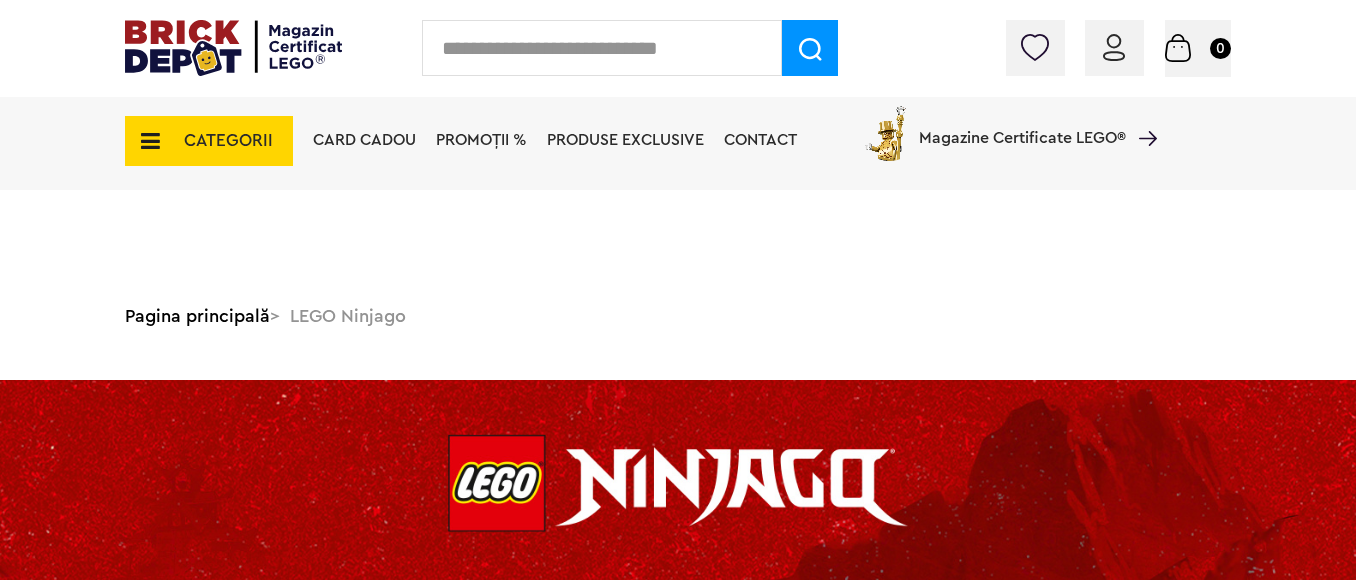 scroll, scrollTop: 450, scrollLeft: 0, axis: vertical 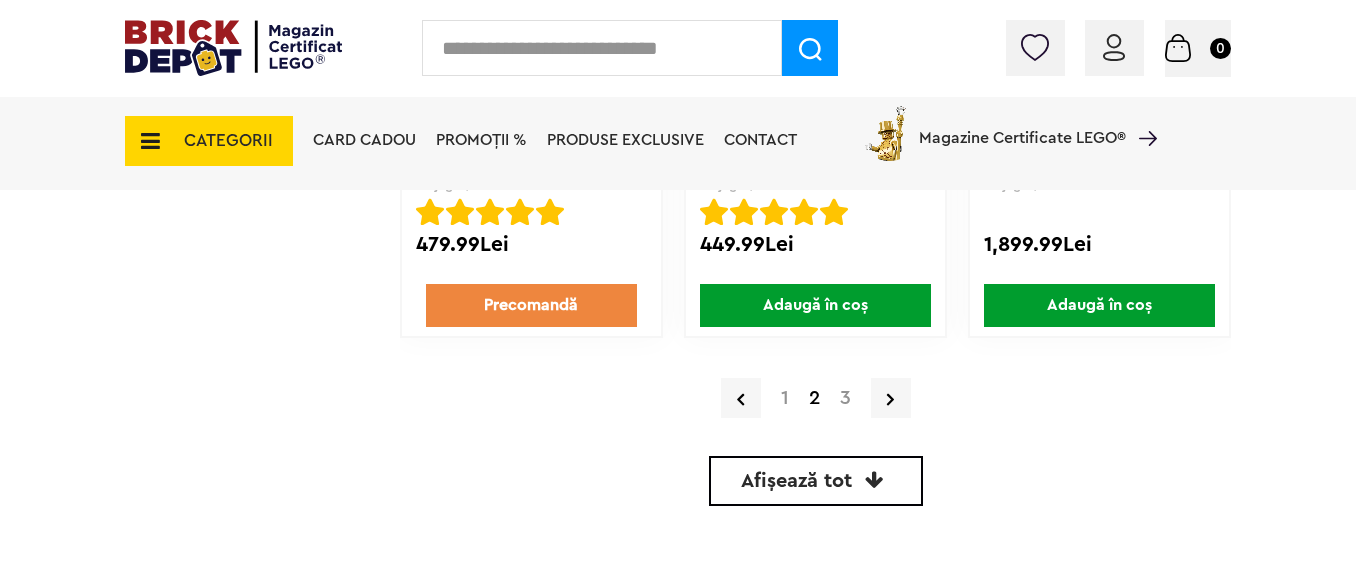 click on "3" at bounding box center (845, 398) 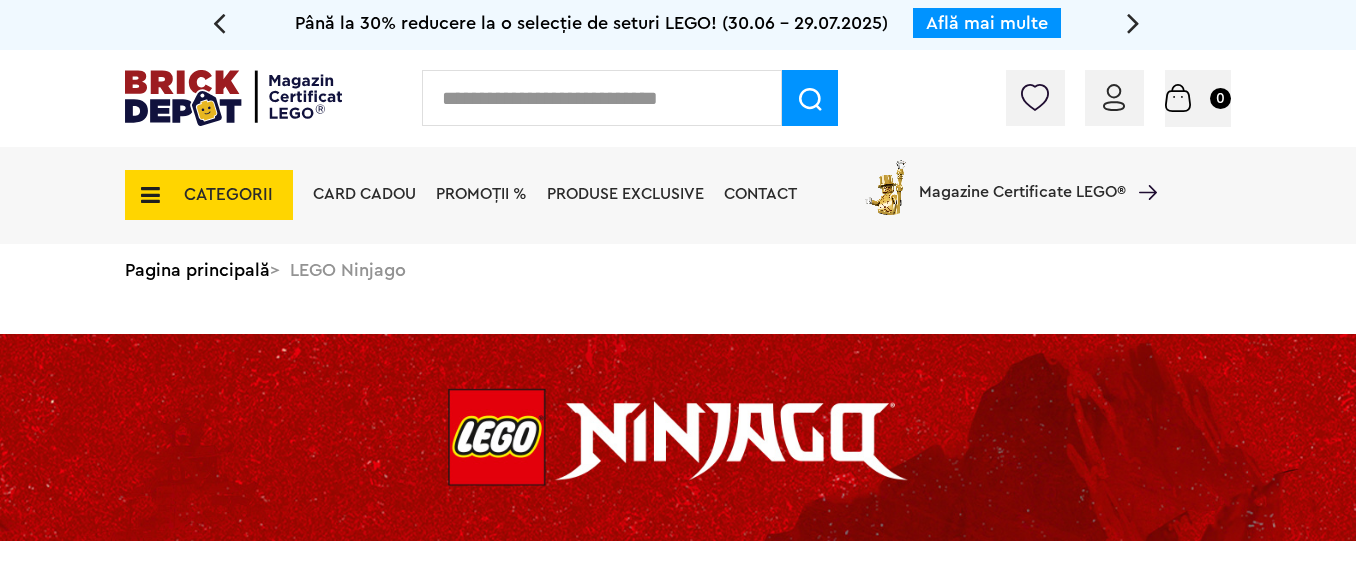 scroll, scrollTop: 0, scrollLeft: 0, axis: both 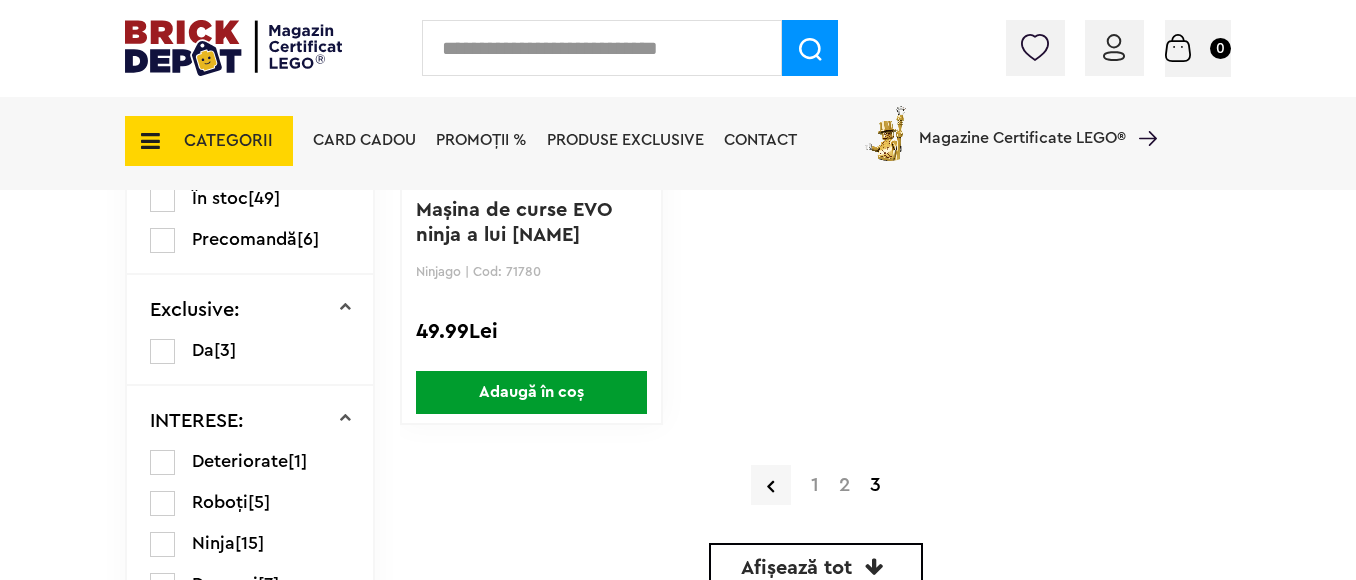 click on "1" at bounding box center [815, 485] 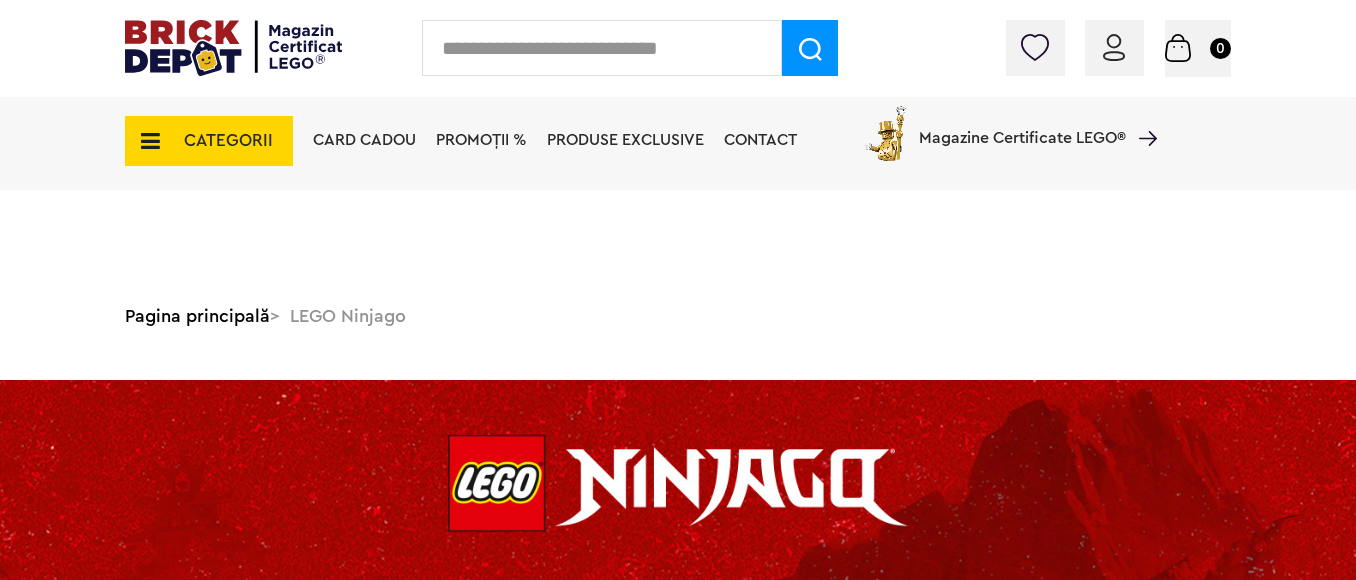 scroll, scrollTop: 450, scrollLeft: 0, axis: vertical 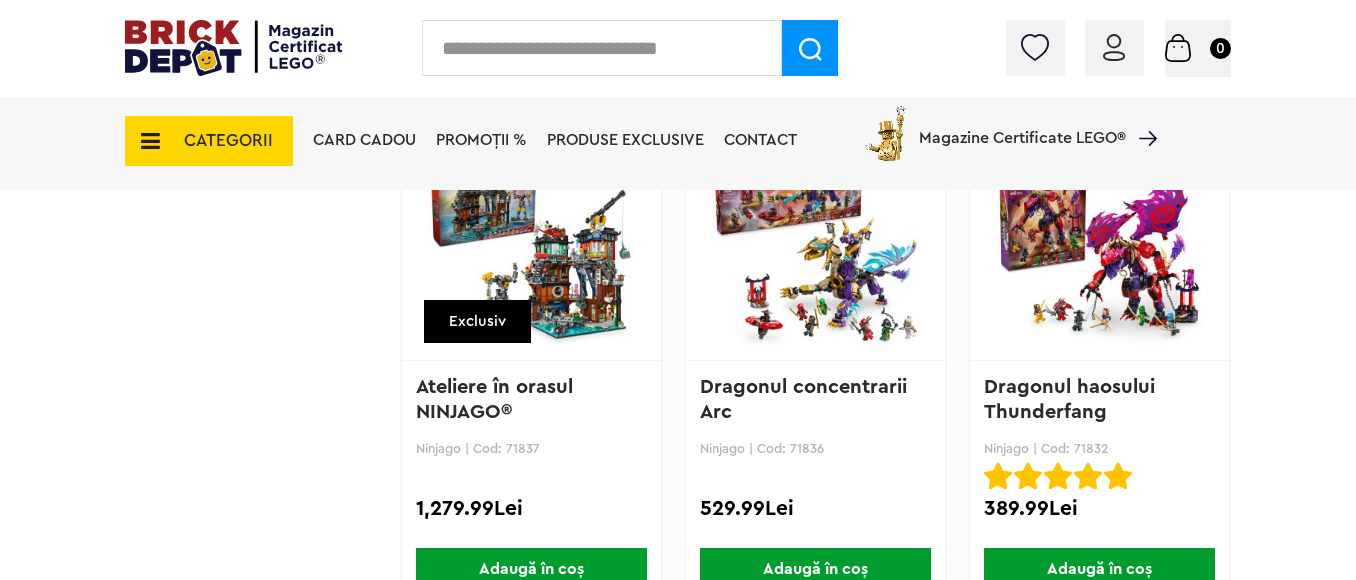 click at bounding box center [531, 240] 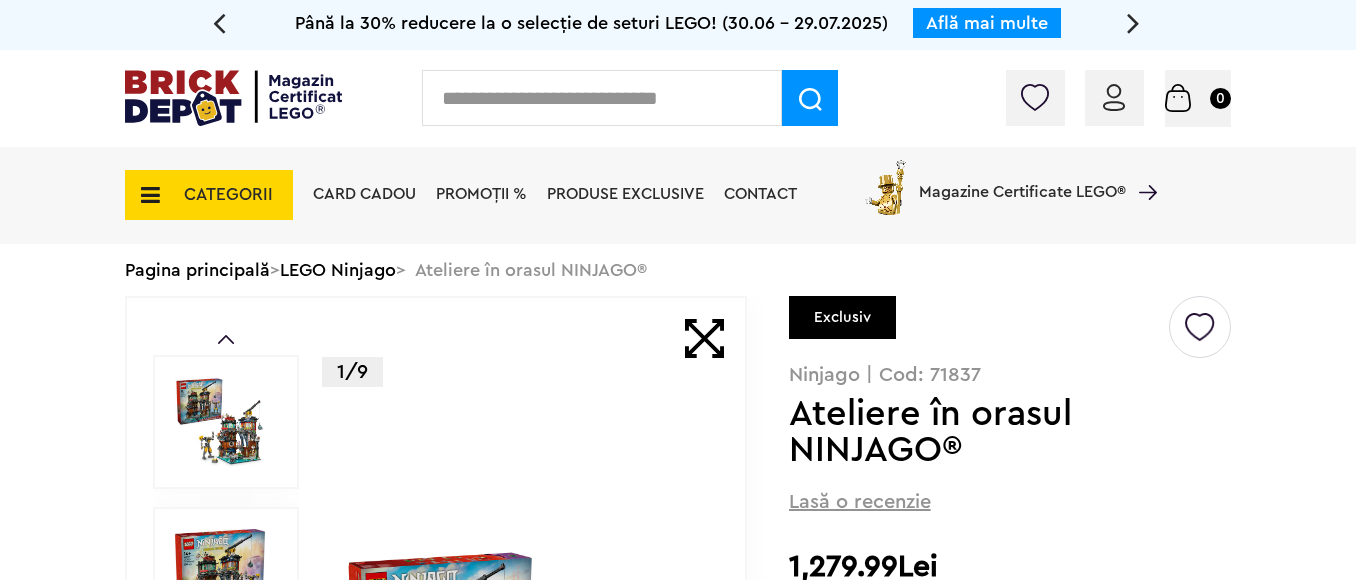 scroll, scrollTop: 0, scrollLeft: 0, axis: both 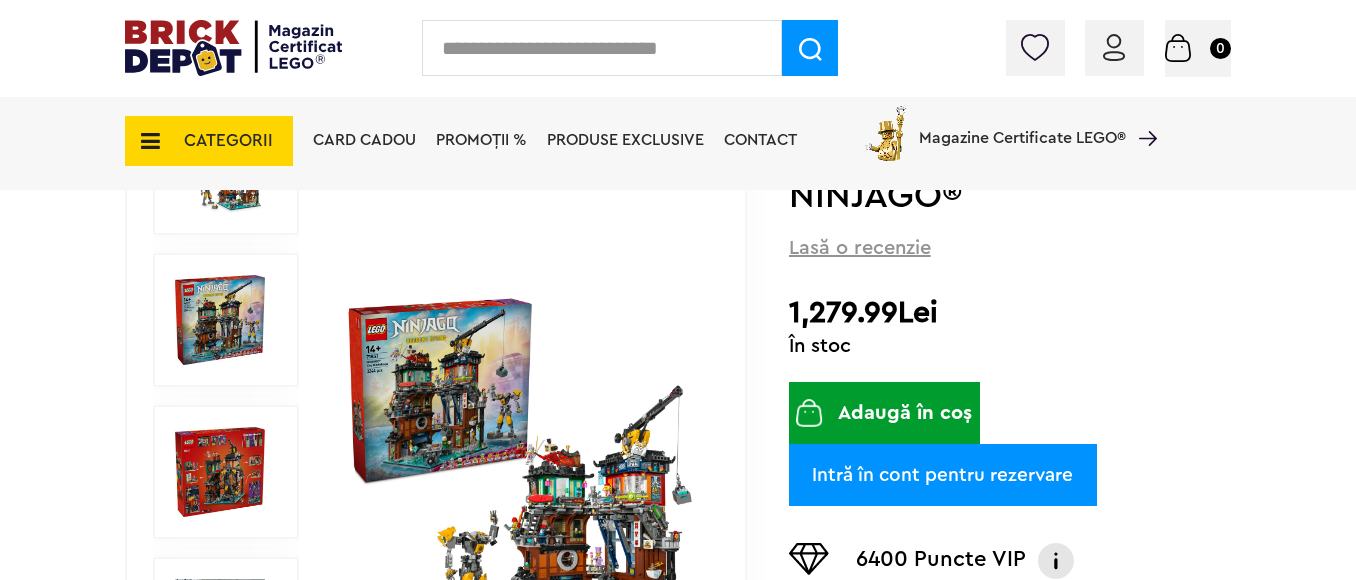 click at bounding box center (1114, 47) 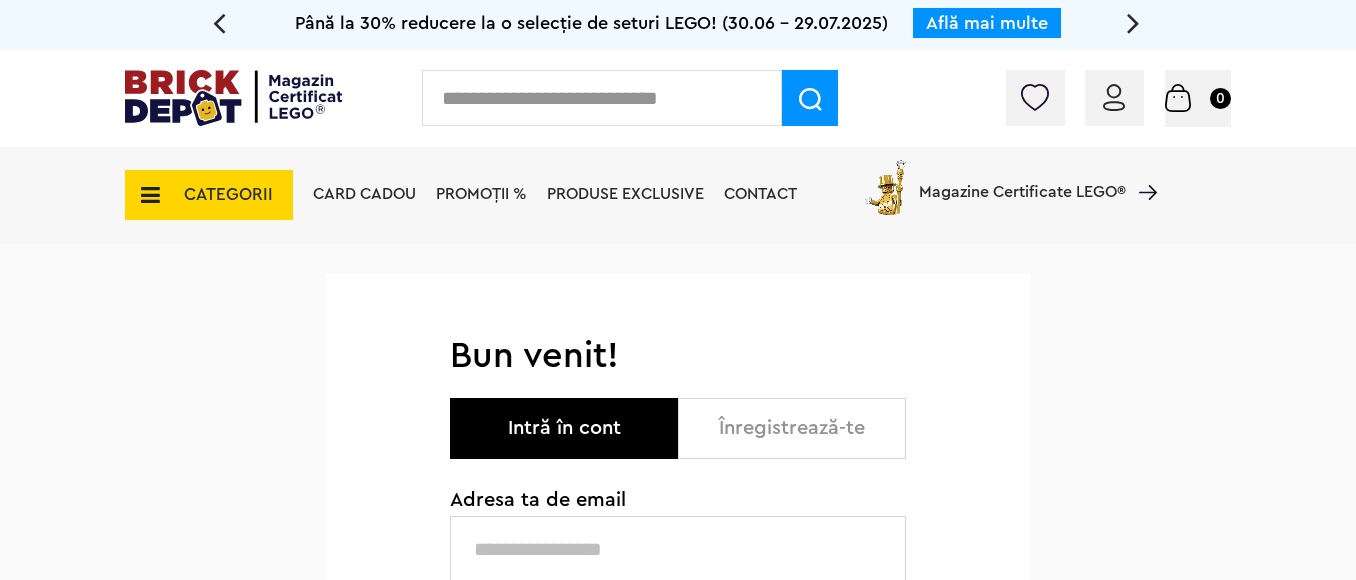 scroll, scrollTop: 0, scrollLeft: 0, axis: both 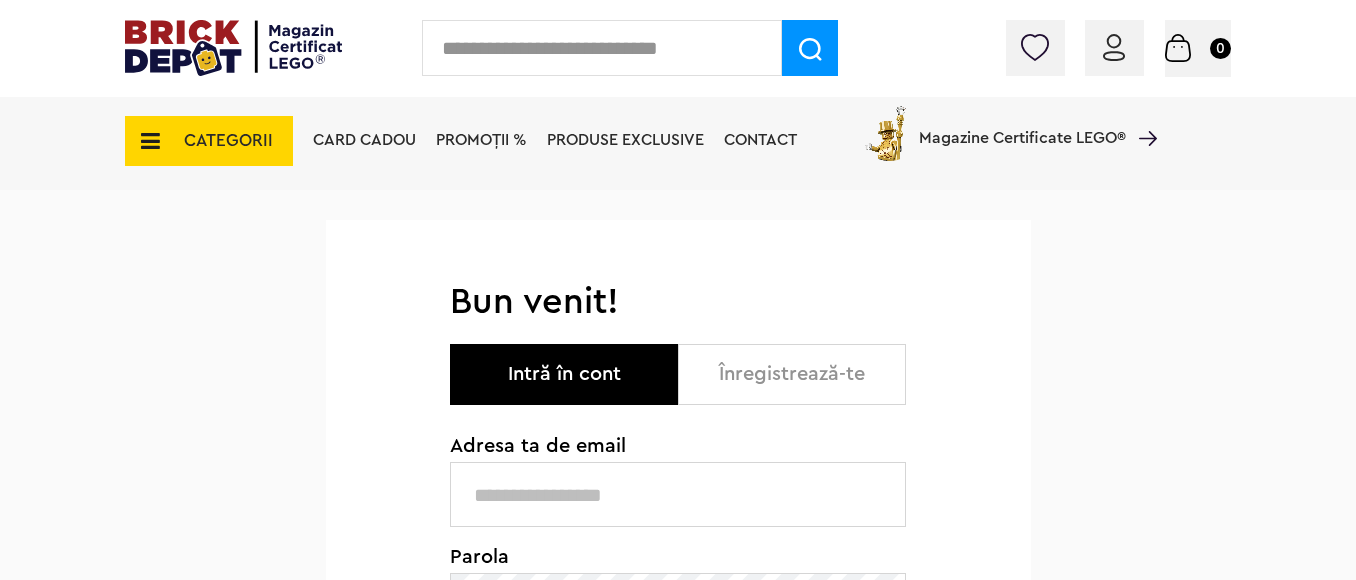 click at bounding box center [678, 494] 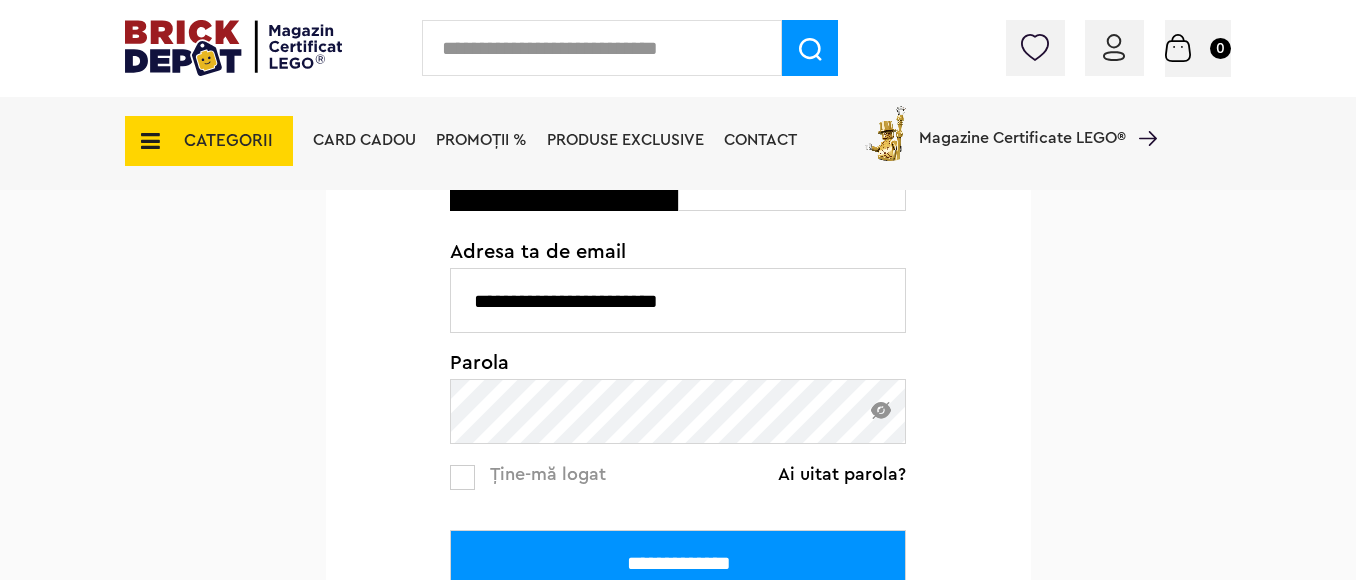 scroll, scrollTop: 300, scrollLeft: 0, axis: vertical 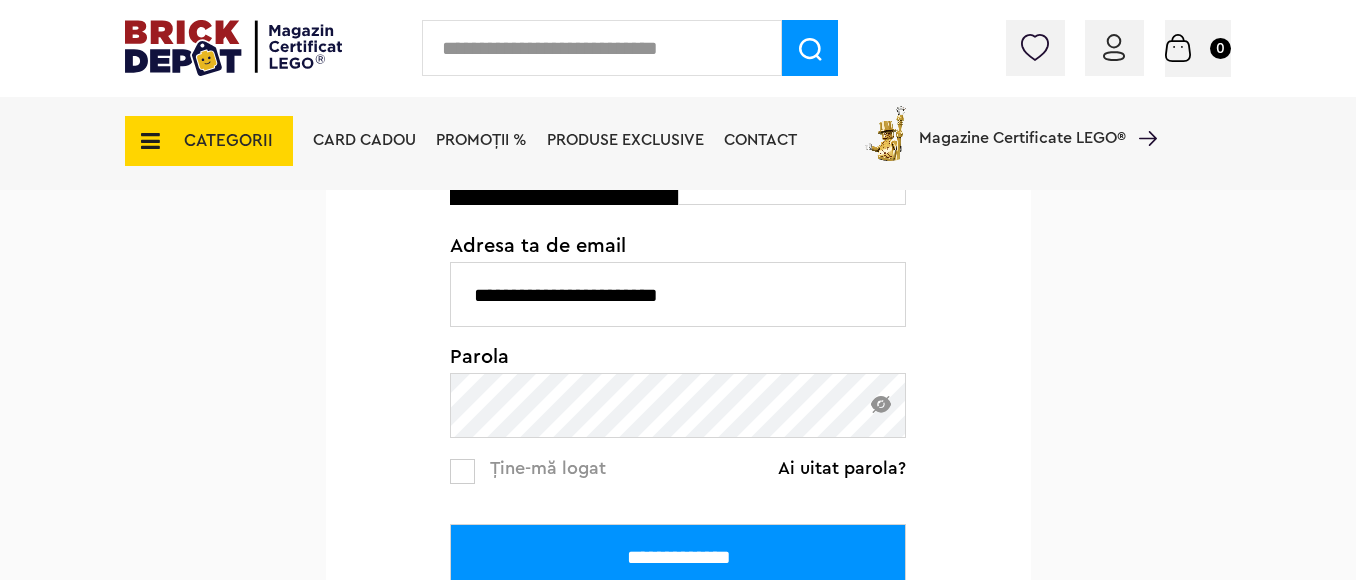 click on "**********" at bounding box center [678, 556] 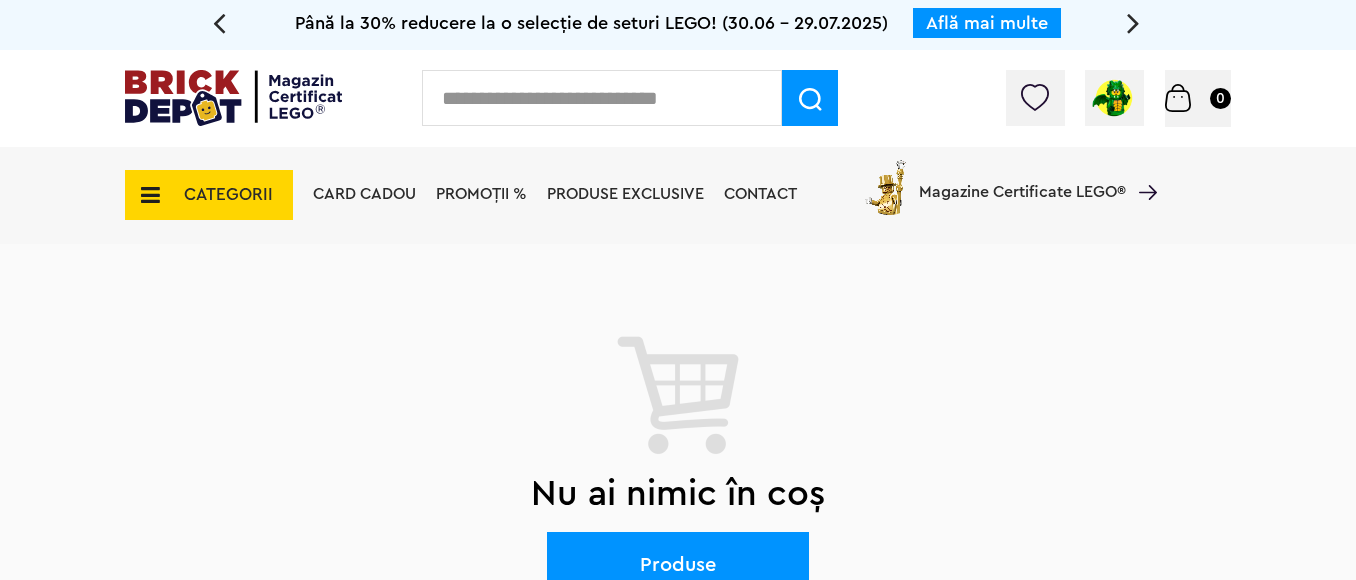 scroll, scrollTop: 0, scrollLeft: 0, axis: both 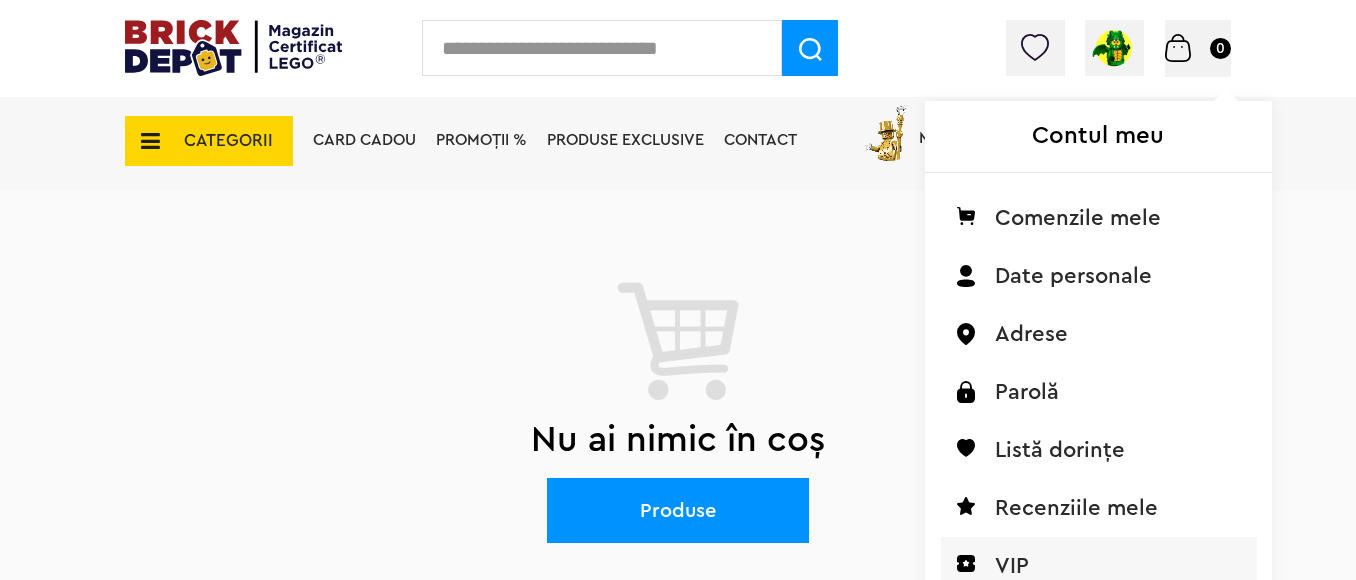 click on "VIP" at bounding box center (1099, 566) 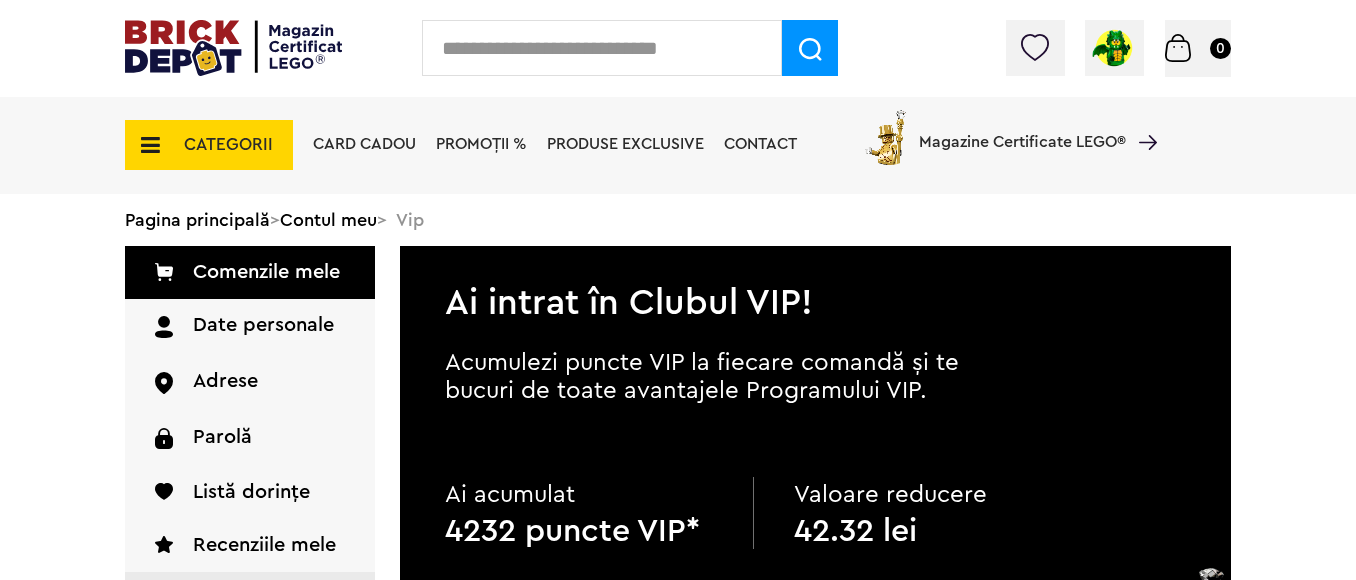 scroll, scrollTop: 0, scrollLeft: 0, axis: both 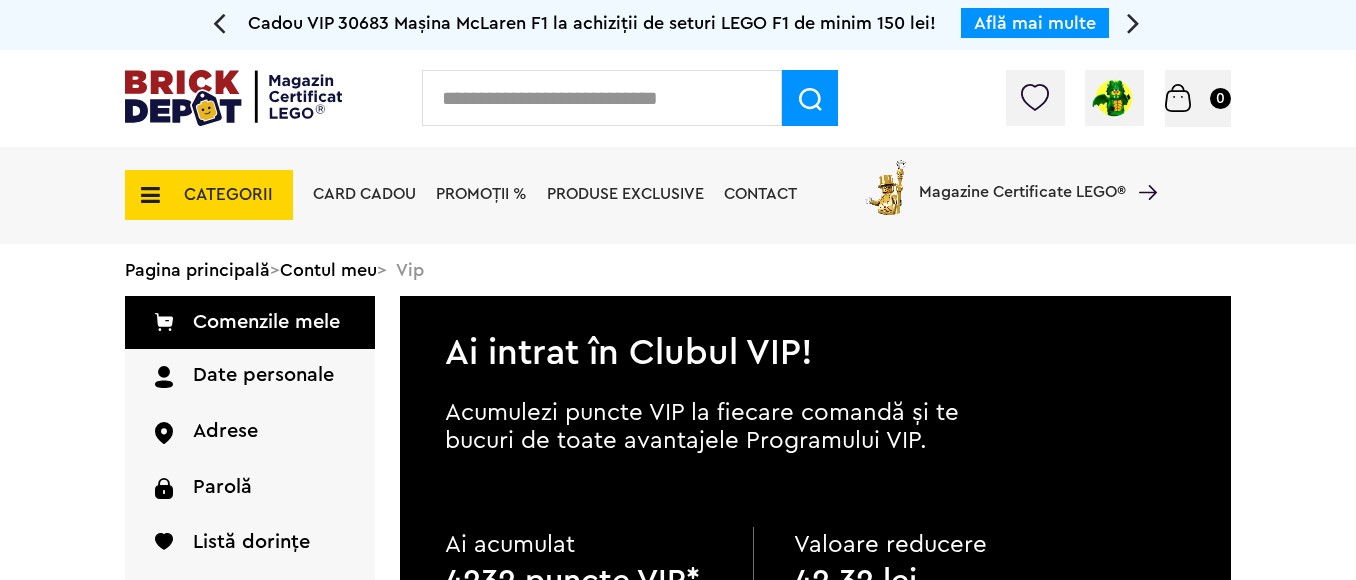 click on "CATEGORII" at bounding box center [228, 194] 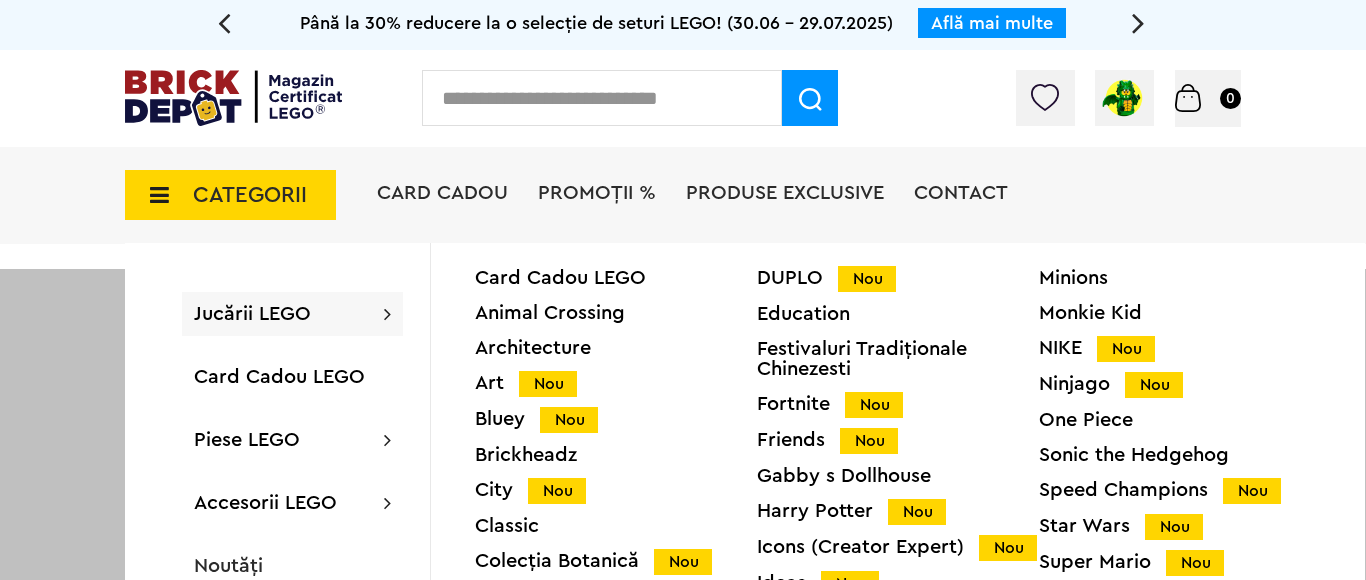 click on "Ninjago Nou" at bounding box center (1180, 384) 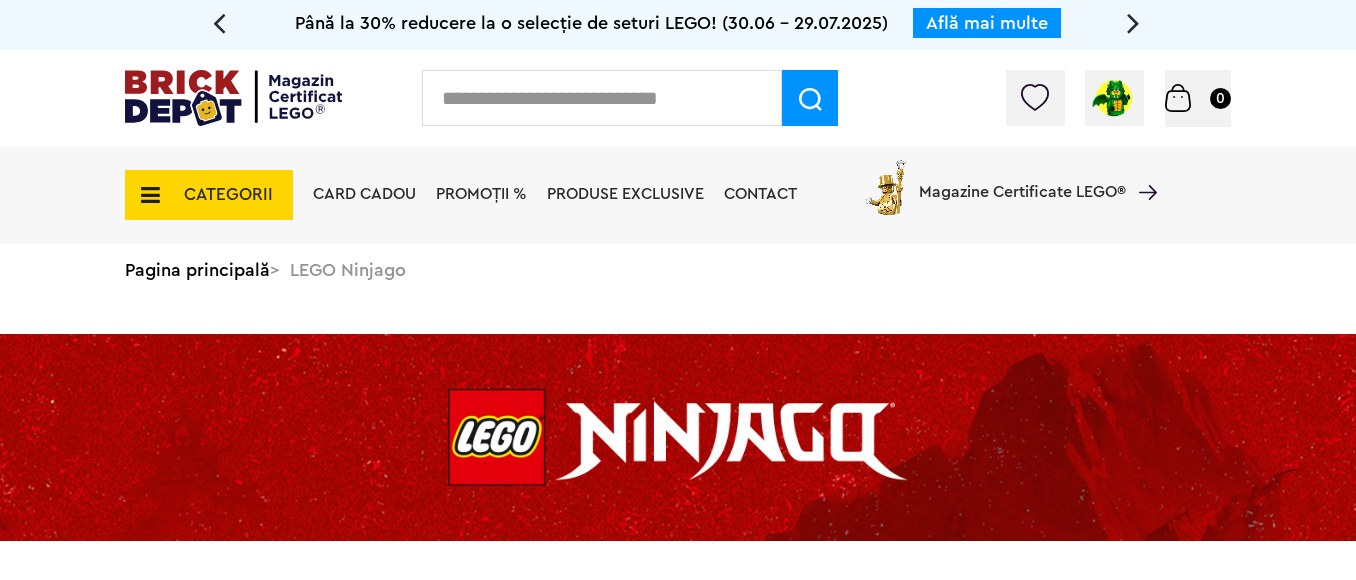 scroll, scrollTop: 0, scrollLeft: 0, axis: both 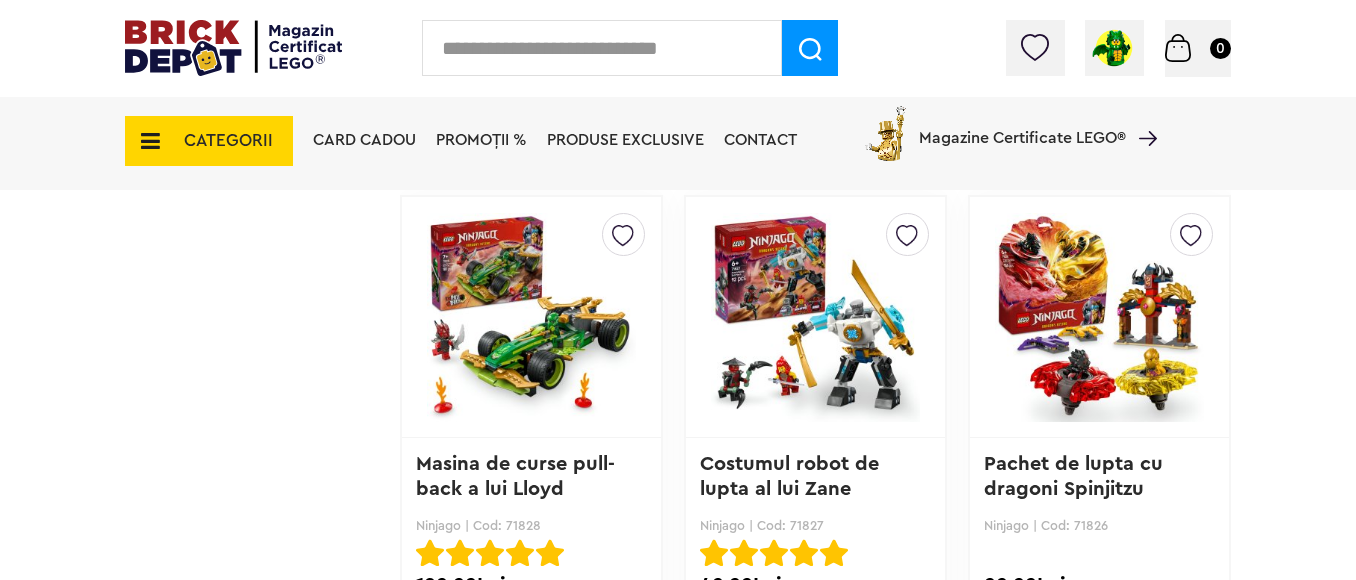click at bounding box center (1099, 317) 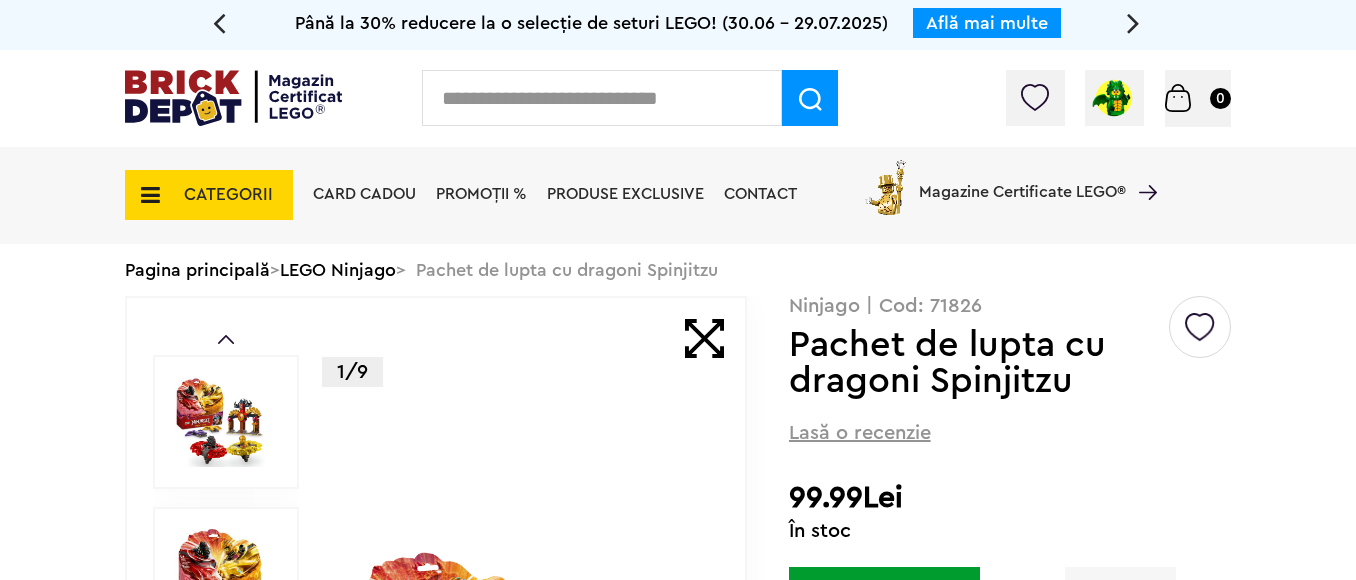scroll, scrollTop: 0, scrollLeft: 0, axis: both 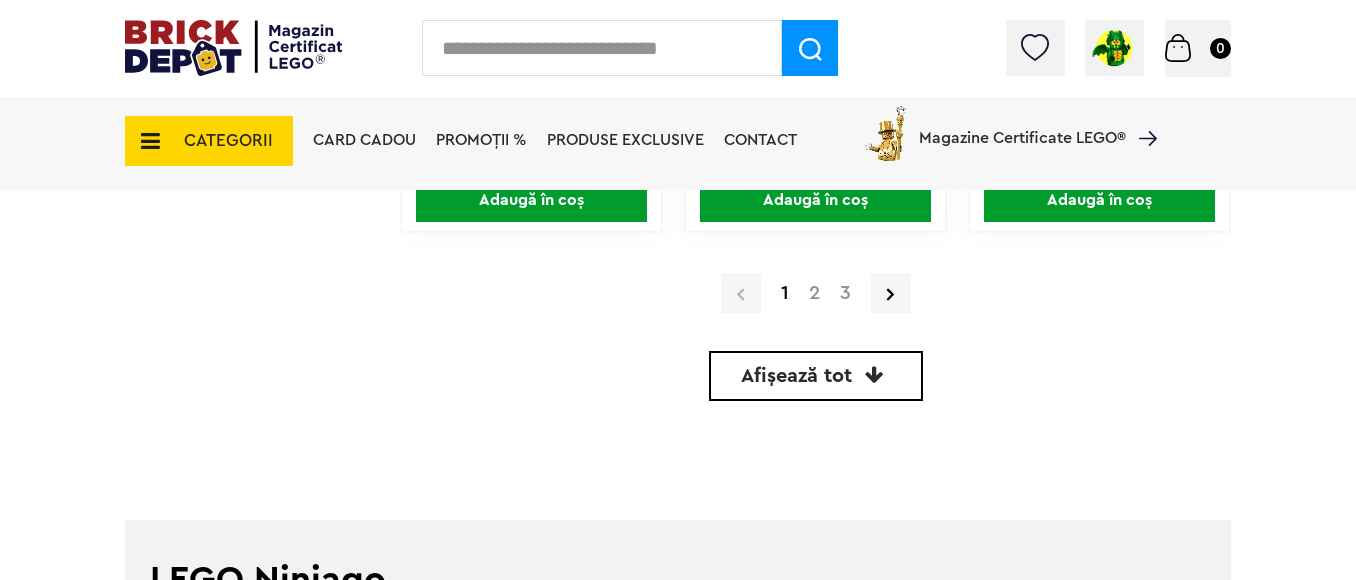 click on "2" at bounding box center (814, 293) 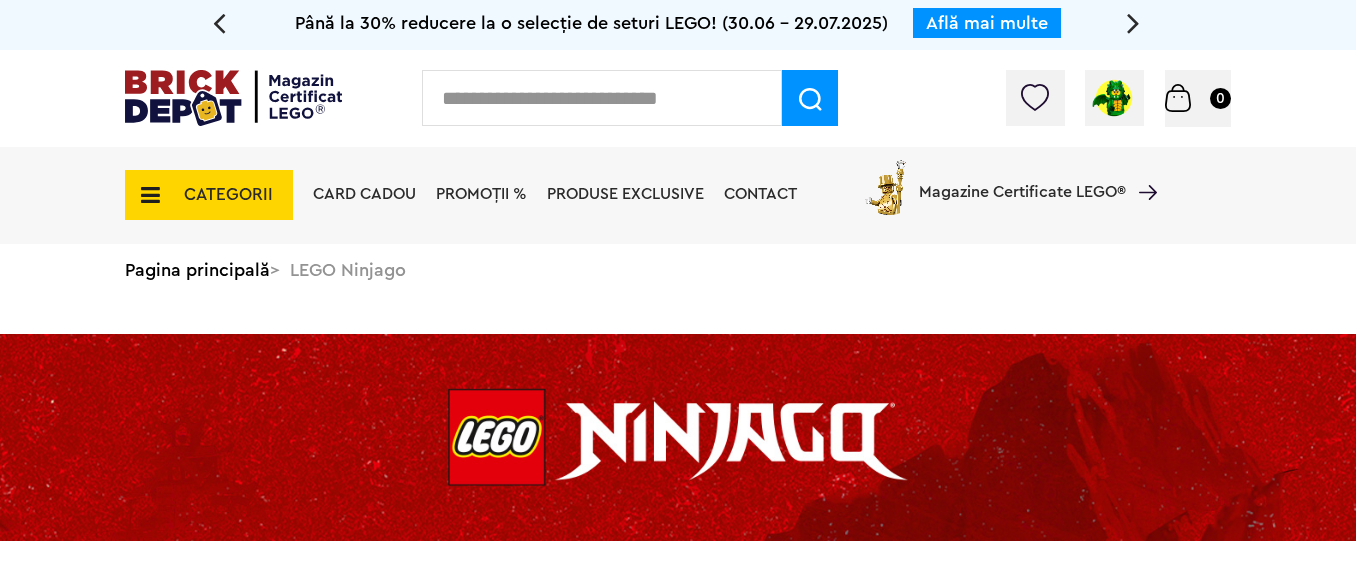 scroll, scrollTop: 0, scrollLeft: 0, axis: both 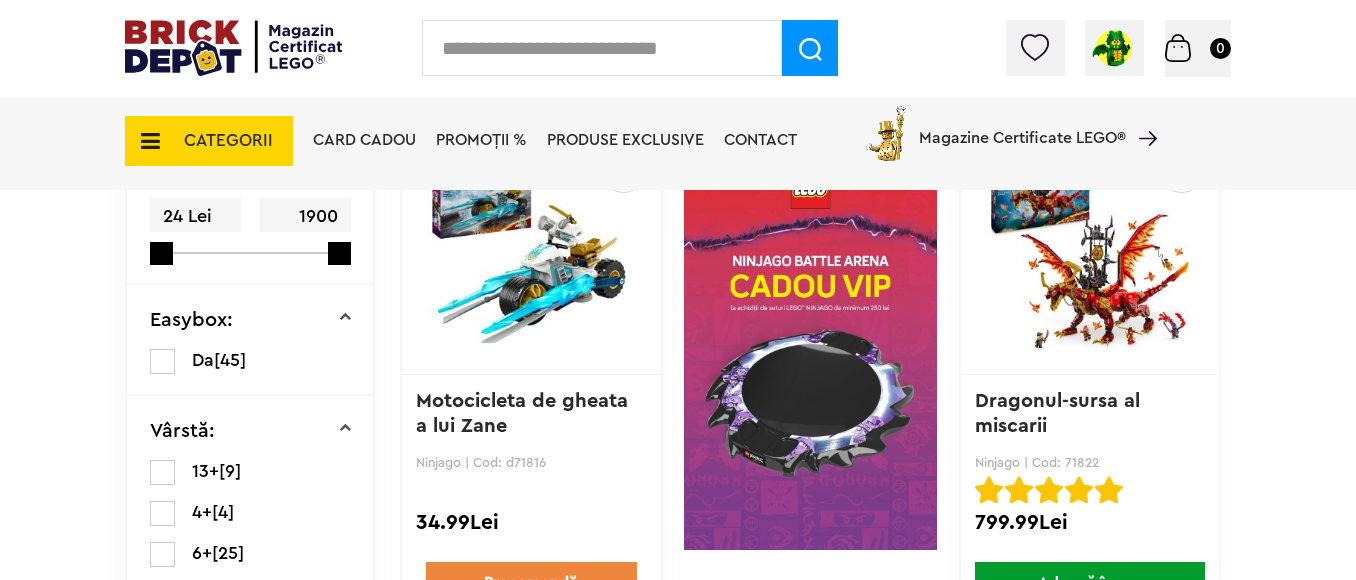 click at bounding box center (810, 354) 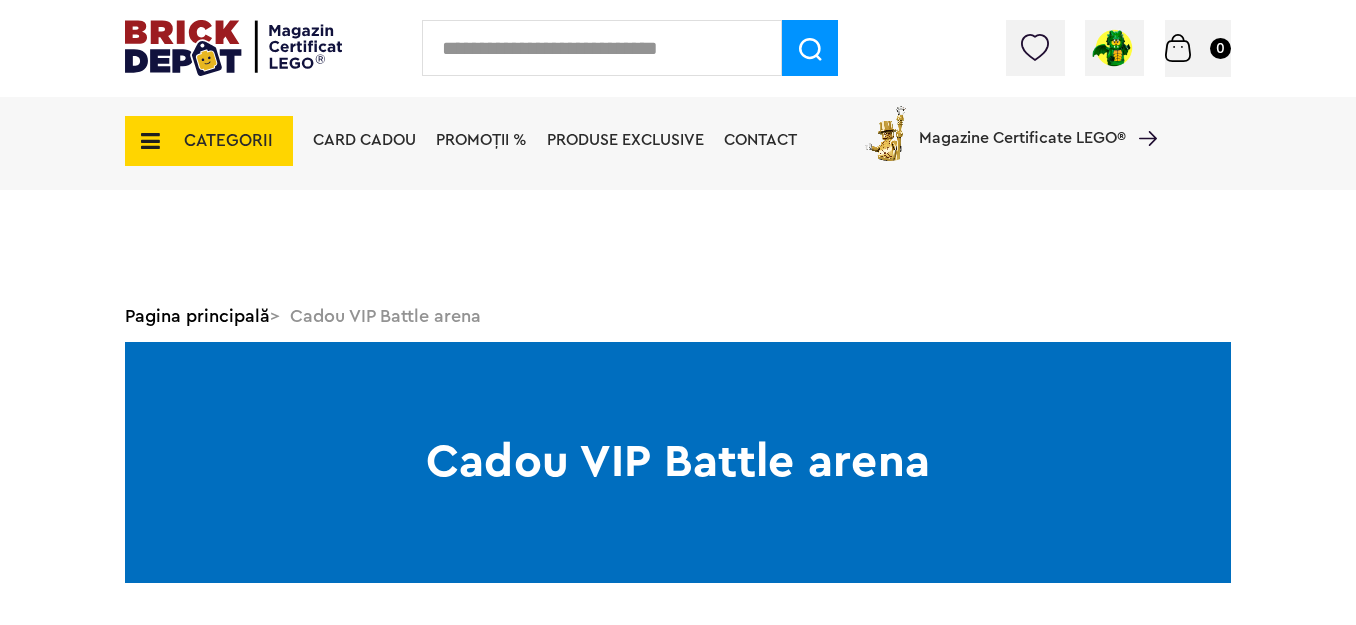 scroll, scrollTop: 300, scrollLeft: 0, axis: vertical 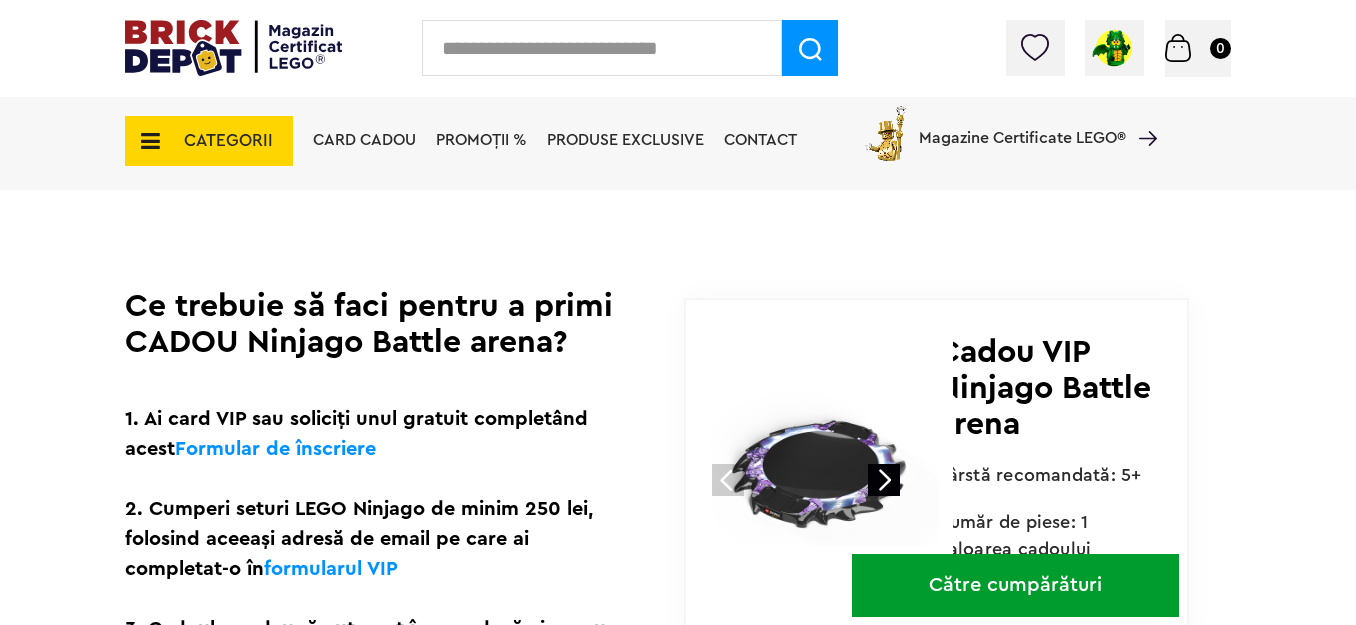 click at bounding box center (829, 459) 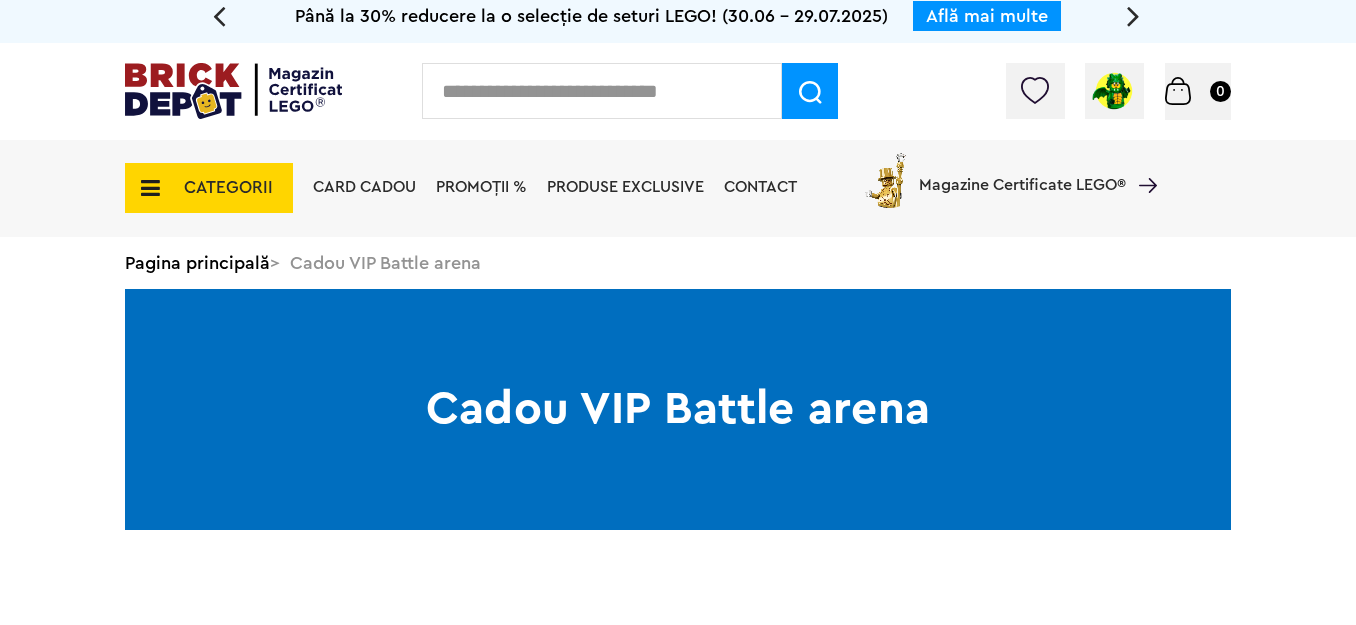 scroll, scrollTop: 0, scrollLeft: 0, axis: both 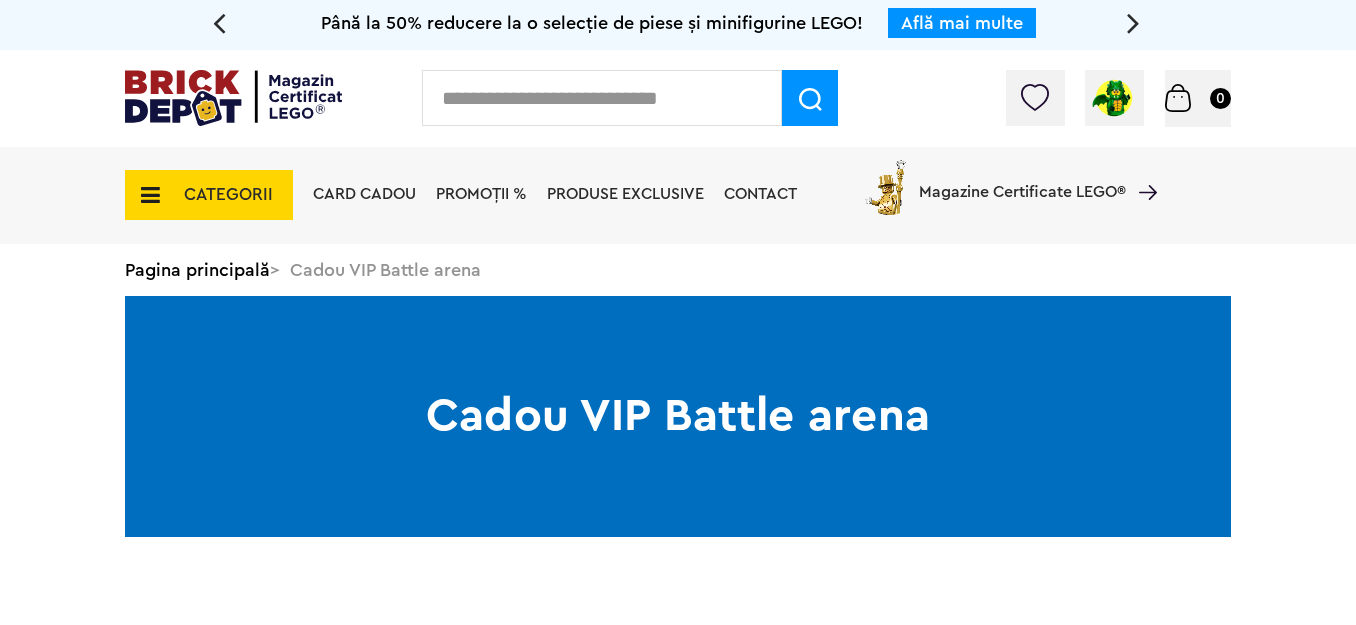 click at bounding box center [233, 98] 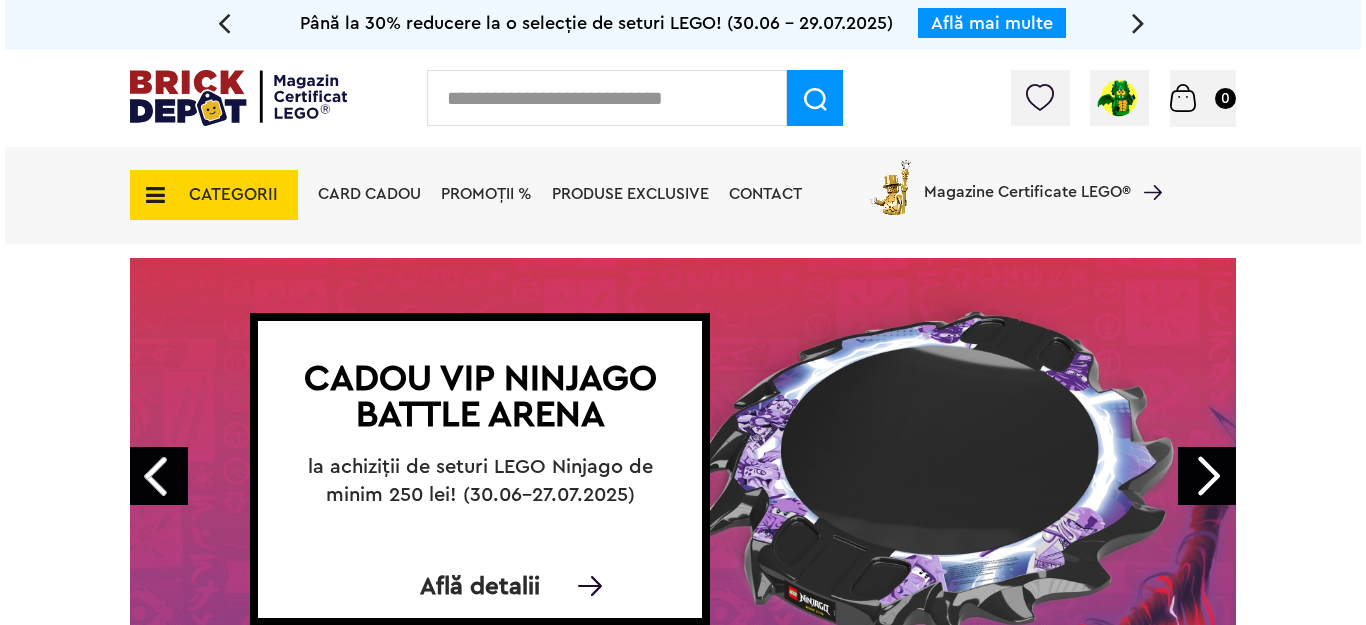 scroll, scrollTop: 0, scrollLeft: 0, axis: both 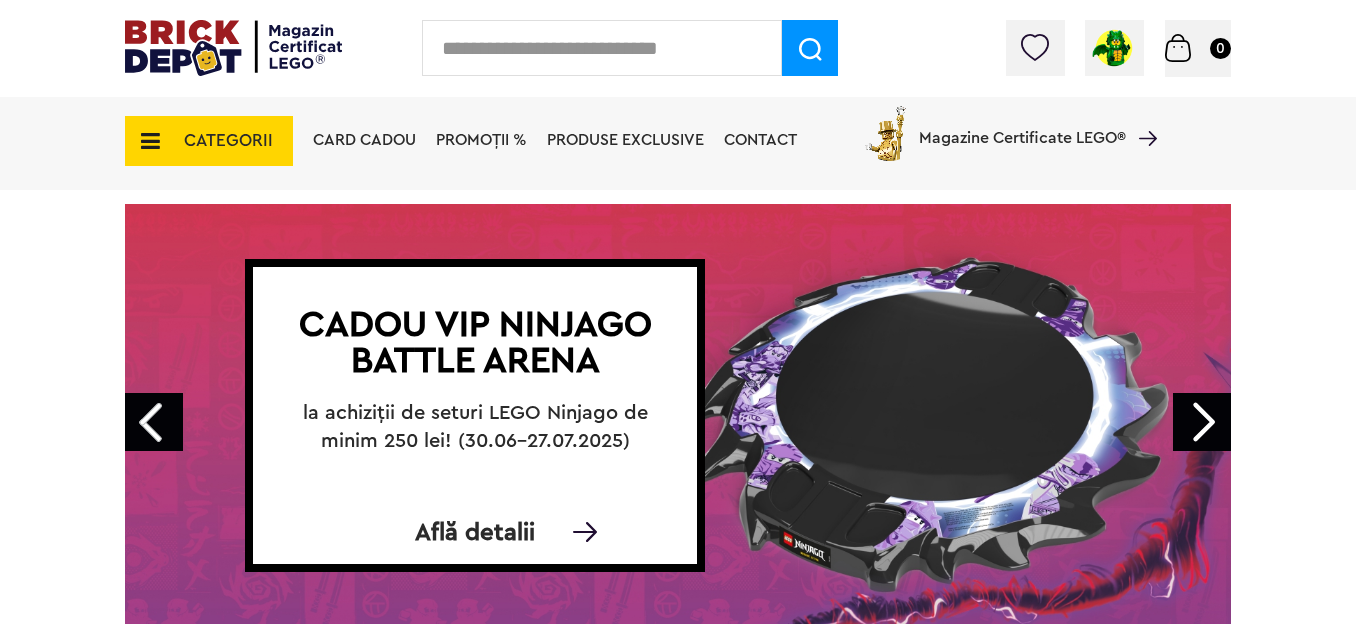 click on "Află detalii" at bounding box center (475, 533) 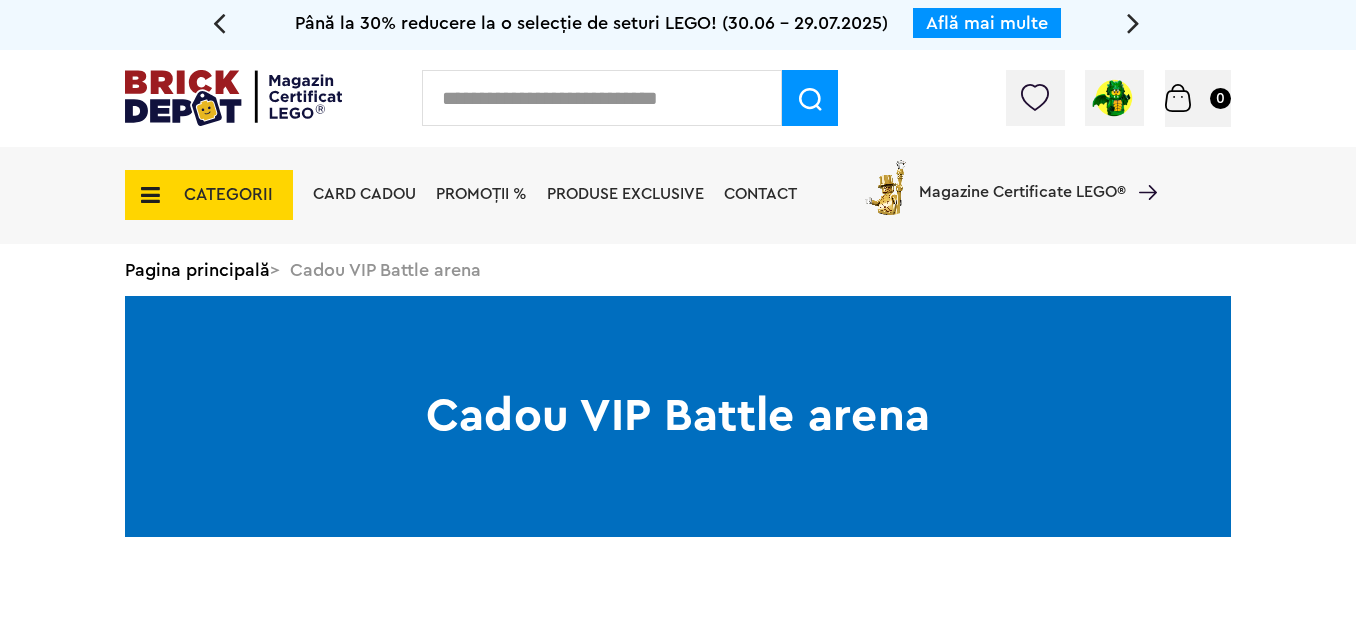 scroll, scrollTop: 0, scrollLeft: 0, axis: both 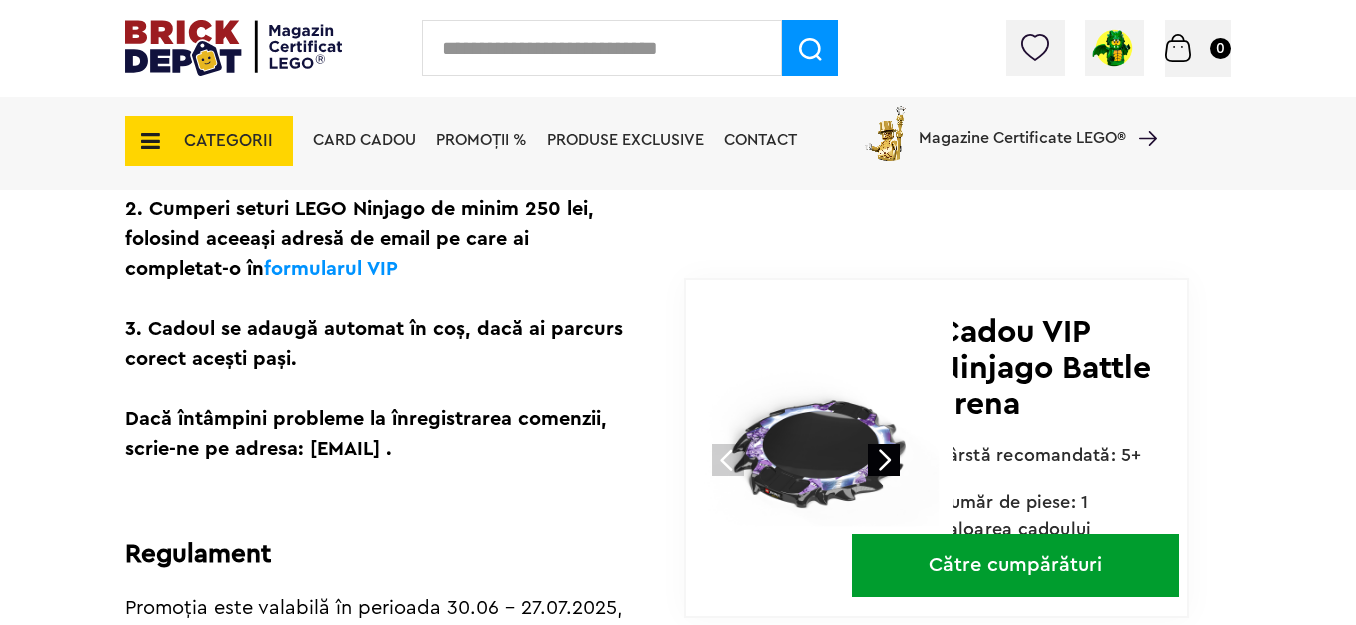 click on "Către cumpărături" at bounding box center [1015, 565] 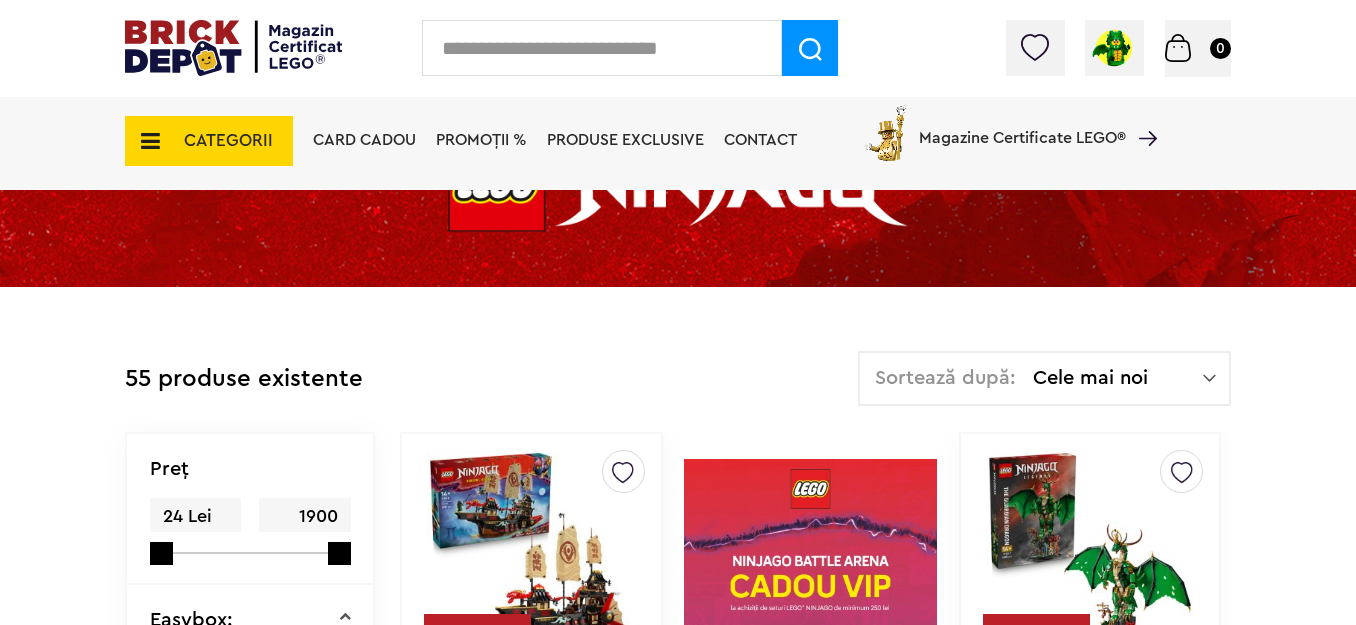 scroll, scrollTop: 300, scrollLeft: 0, axis: vertical 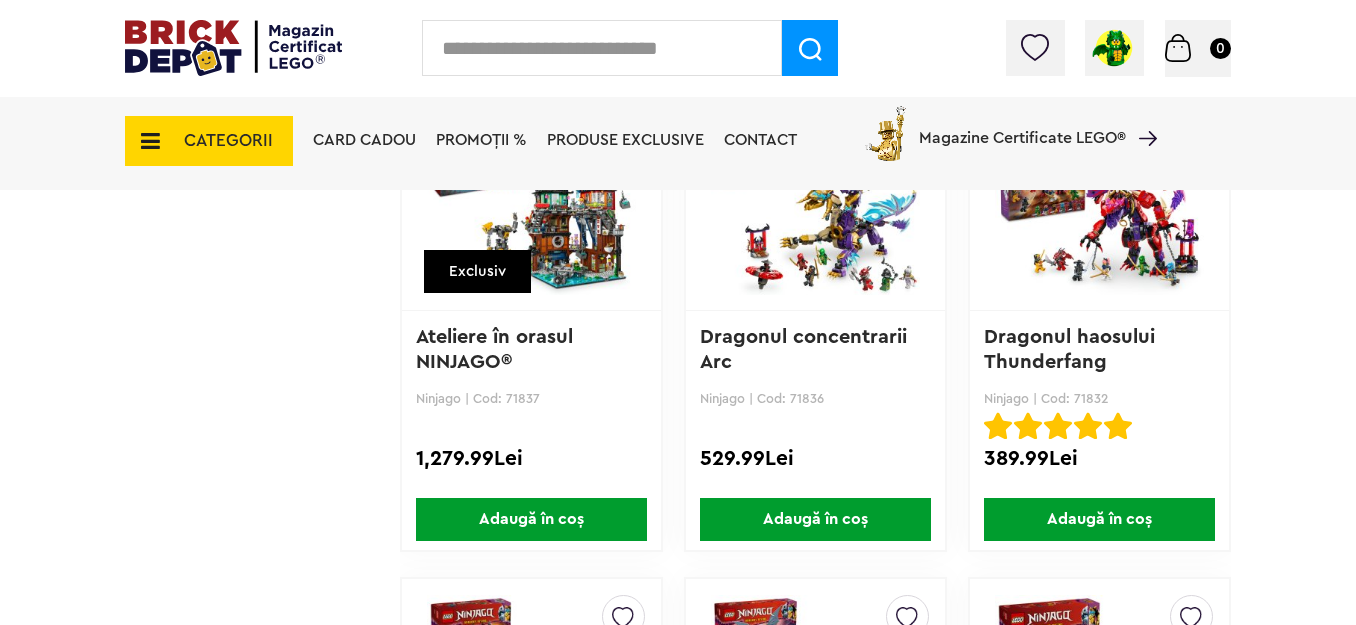 click on "Magazine Certificate LEGO®" at bounding box center (1022, 125) 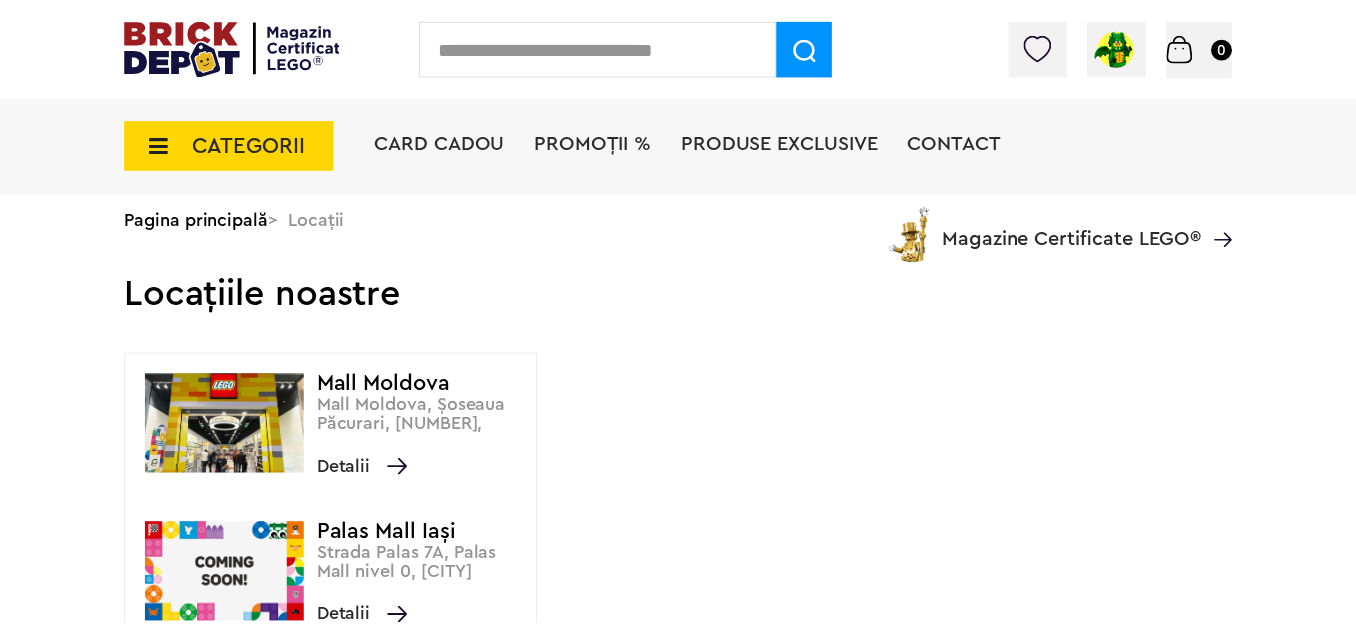 scroll, scrollTop: 0, scrollLeft: 0, axis: both 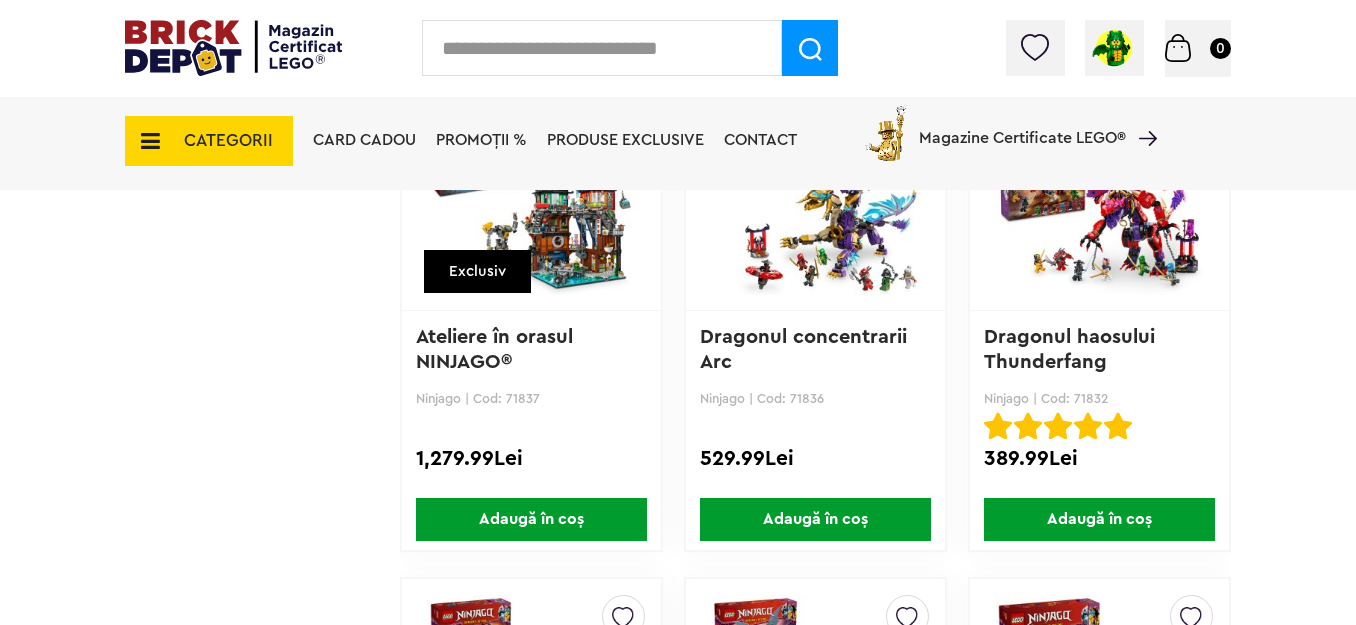 click on "Dragonul haosului Thunderfang" at bounding box center [1072, 349] 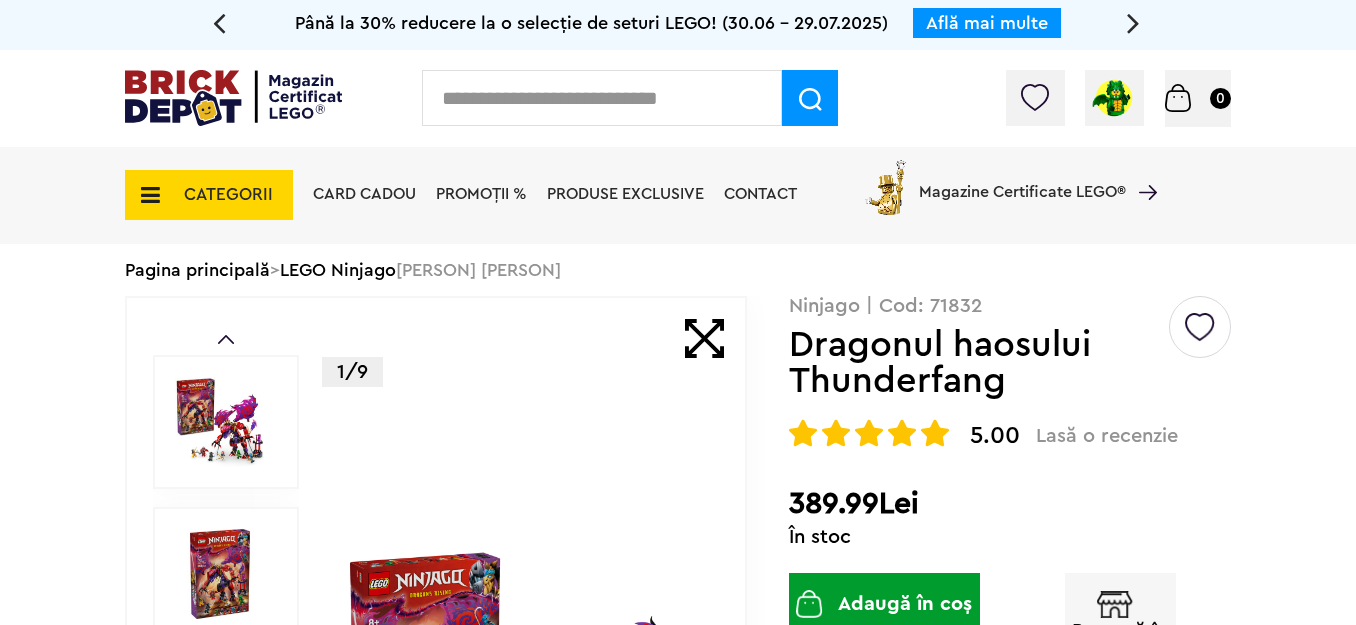 scroll, scrollTop: 0, scrollLeft: 0, axis: both 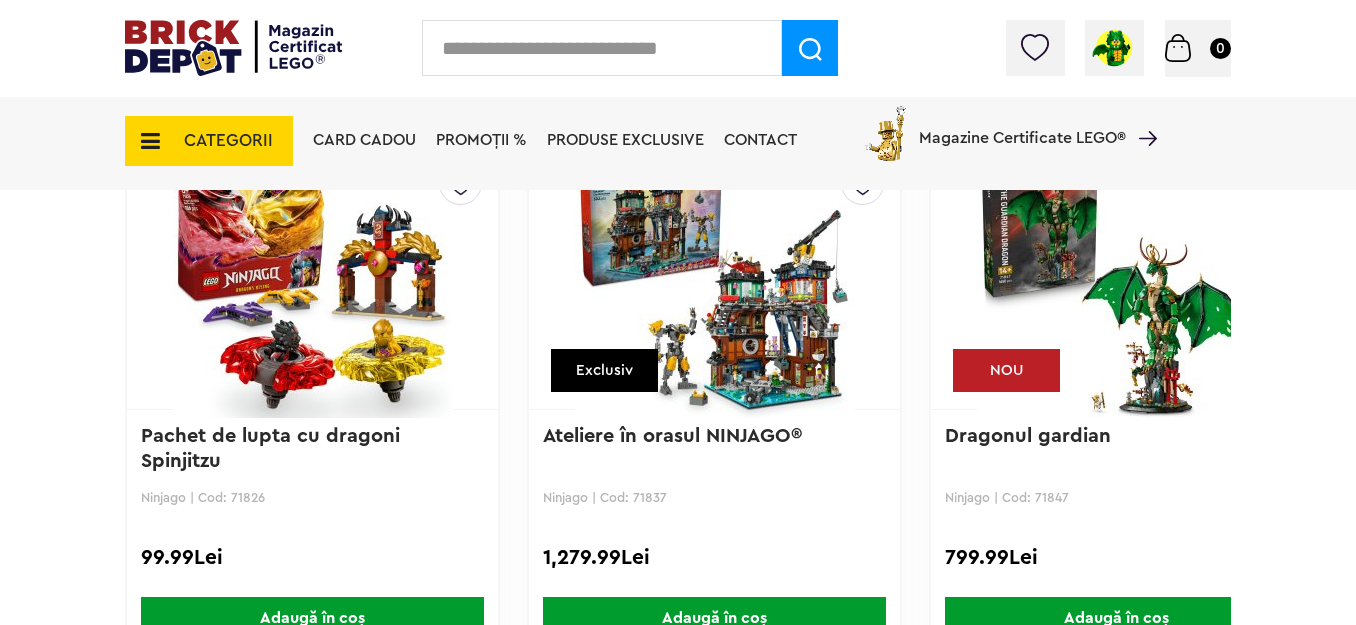 click at bounding box center (714, 278) 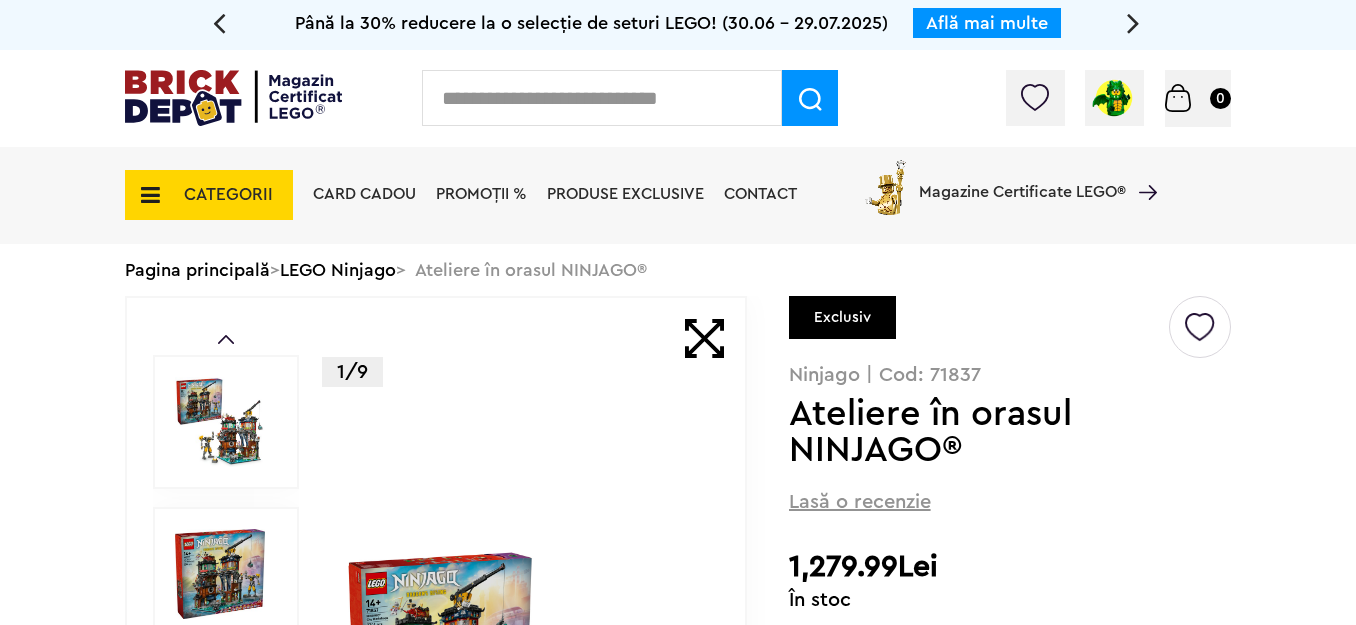 scroll, scrollTop: 0, scrollLeft: 0, axis: both 